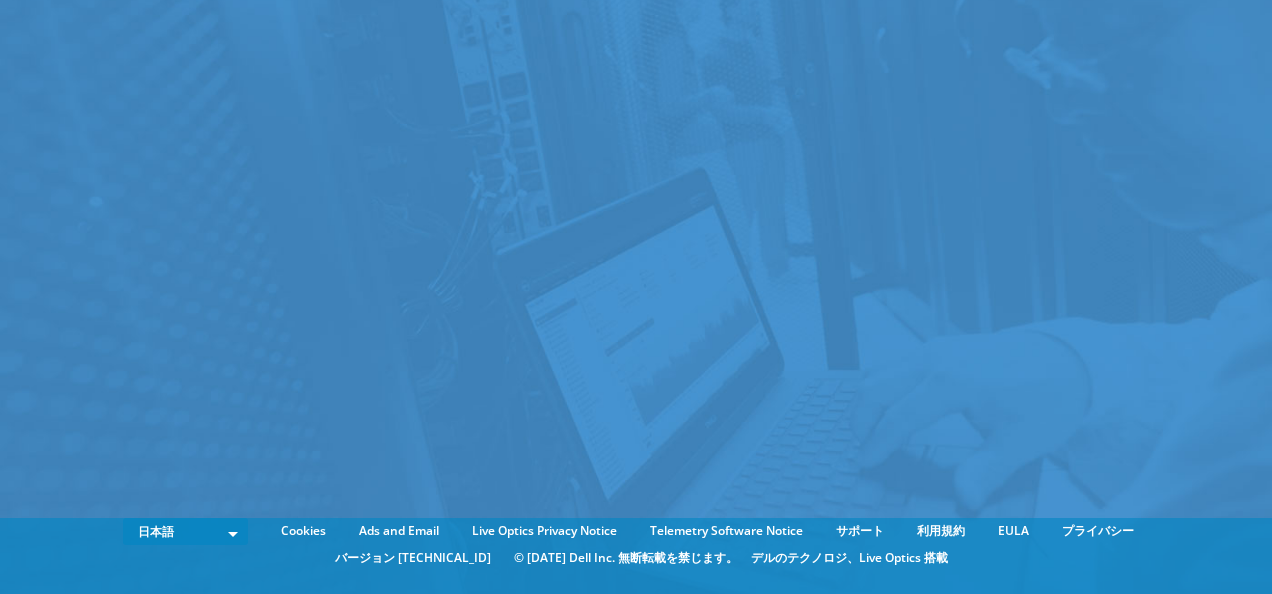 scroll, scrollTop: 0, scrollLeft: 0, axis: both 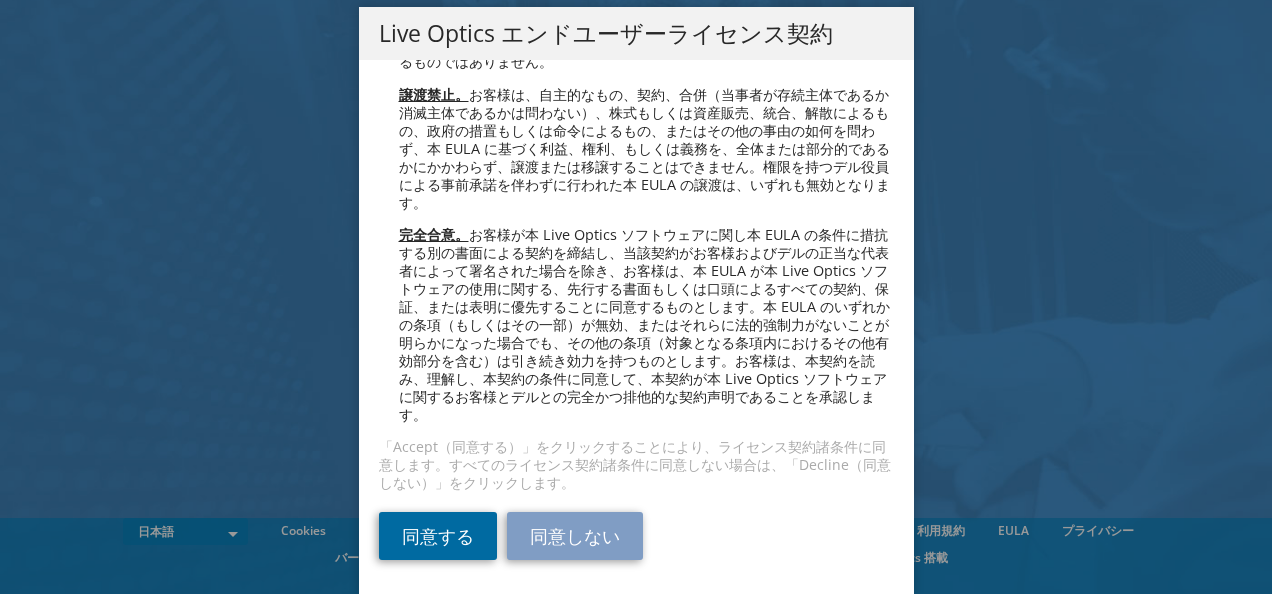 click on "同意する" at bounding box center [438, 536] 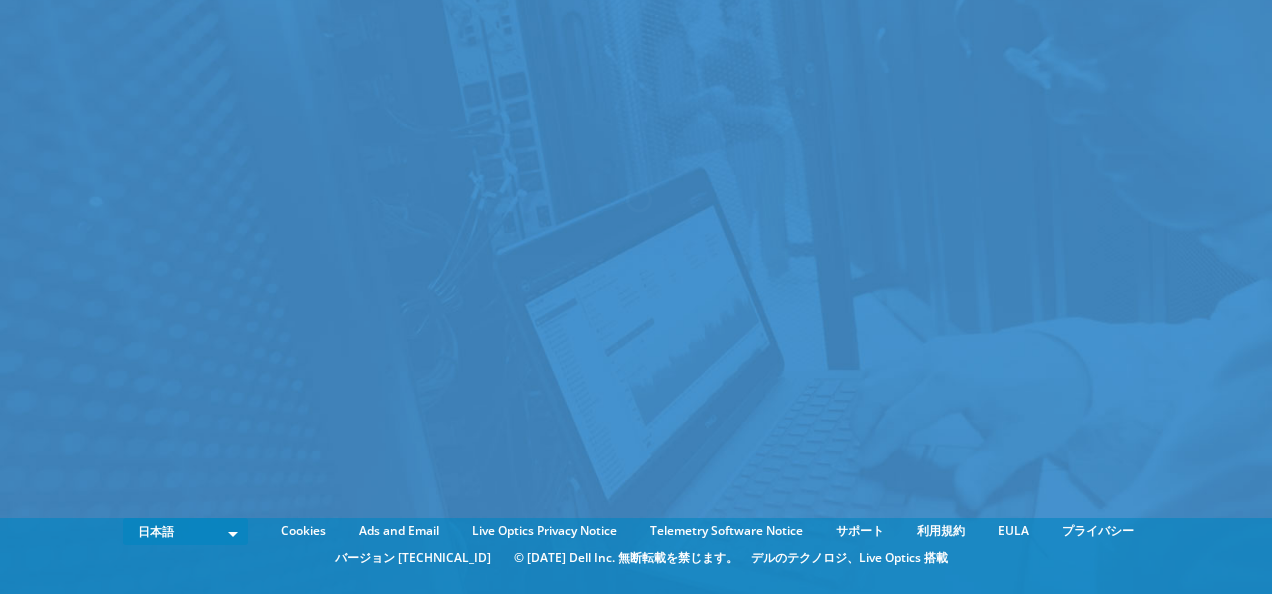scroll, scrollTop: 0, scrollLeft: 0, axis: both 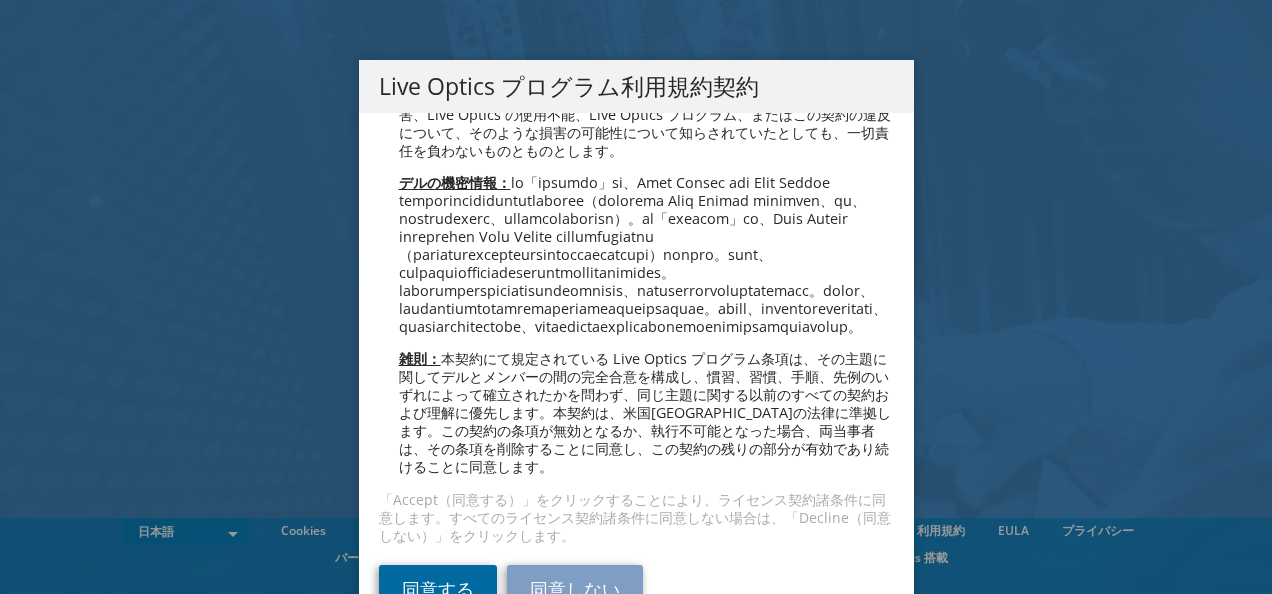 click on "同意する" at bounding box center (438, 589) 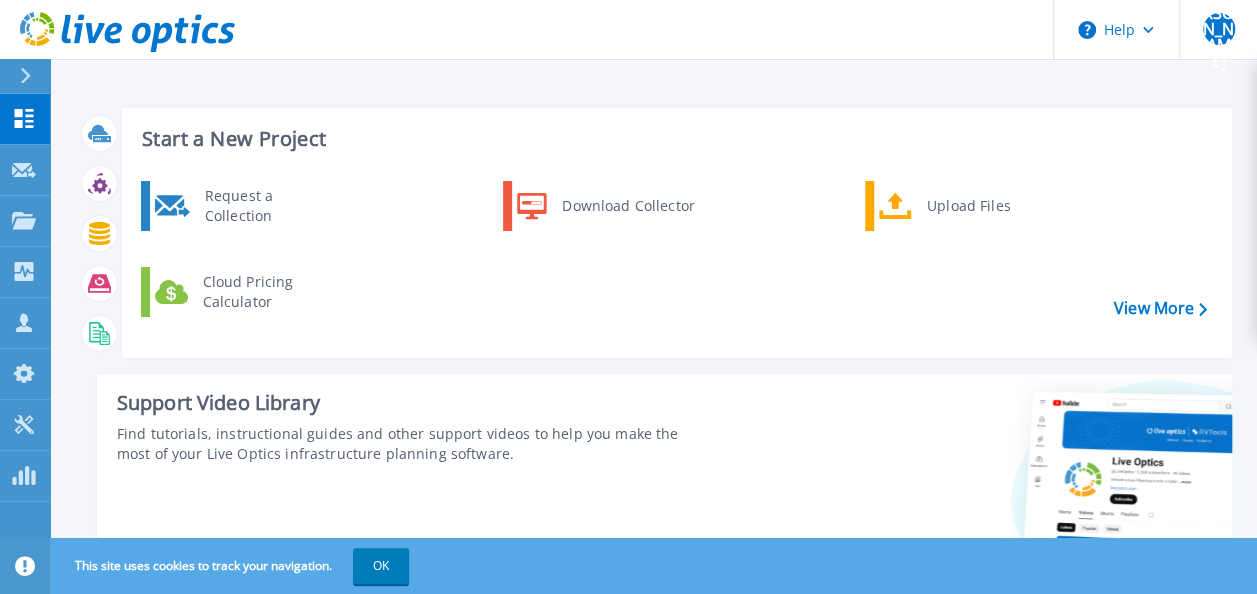 scroll, scrollTop: 300, scrollLeft: 0, axis: vertical 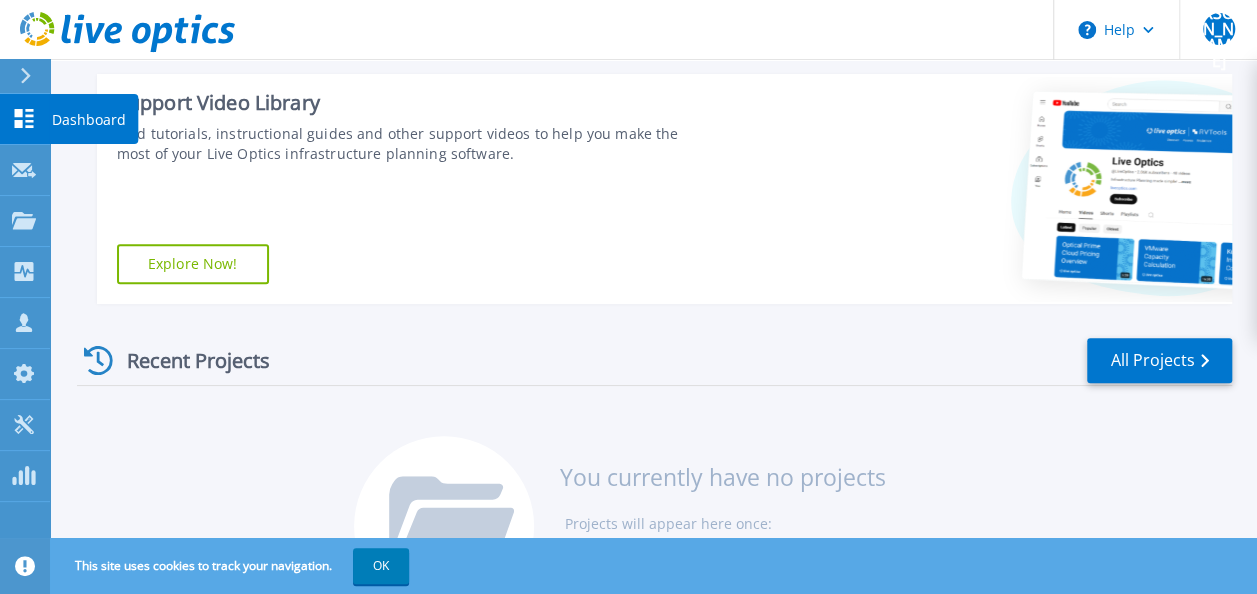 click 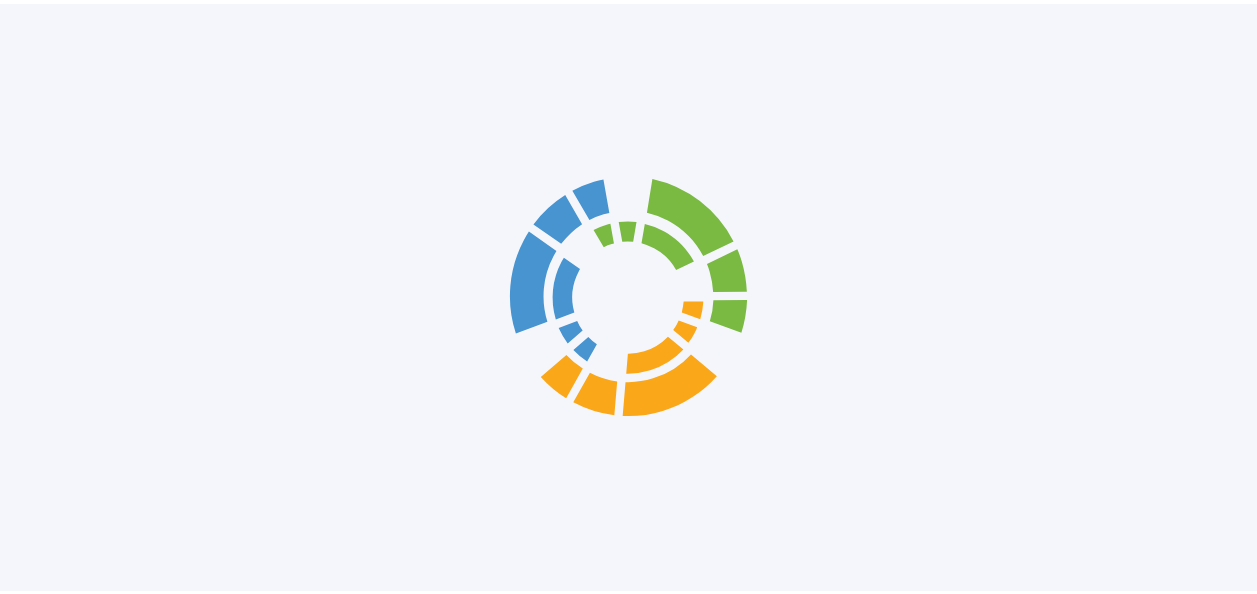 scroll, scrollTop: 0, scrollLeft: 0, axis: both 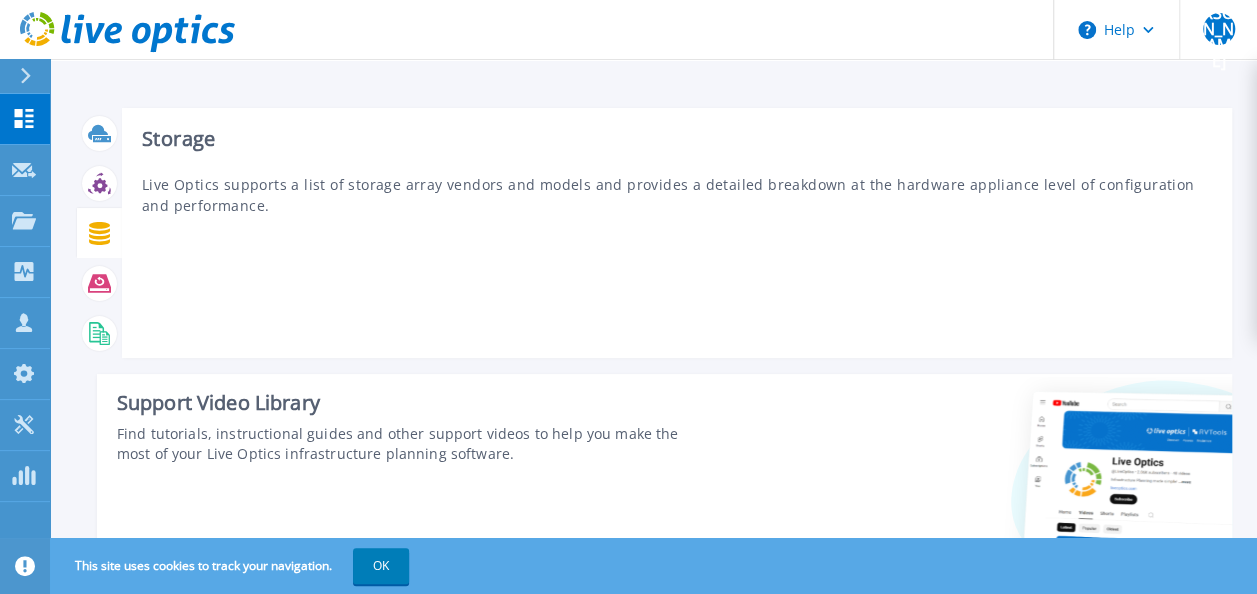click 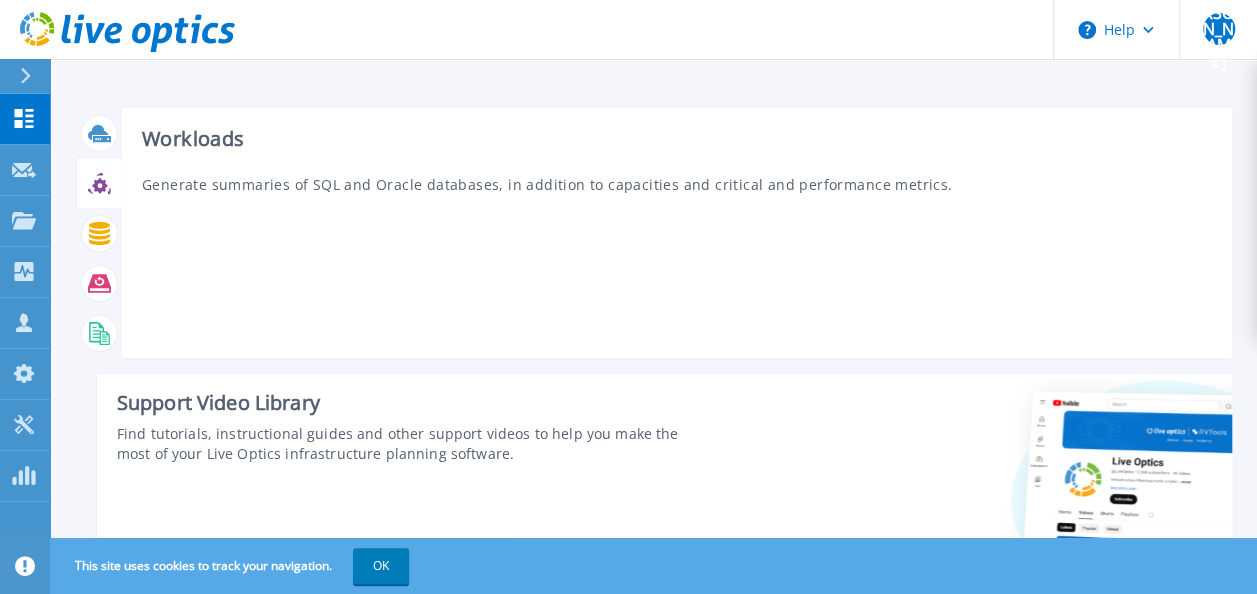 click at bounding box center [99, 183] 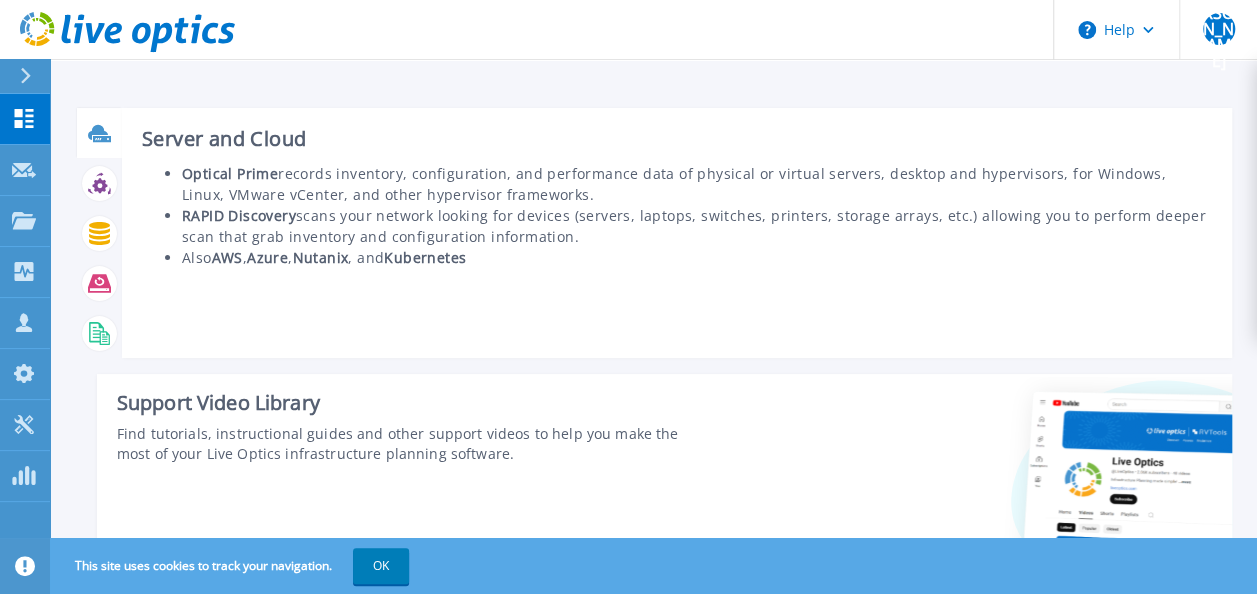 click 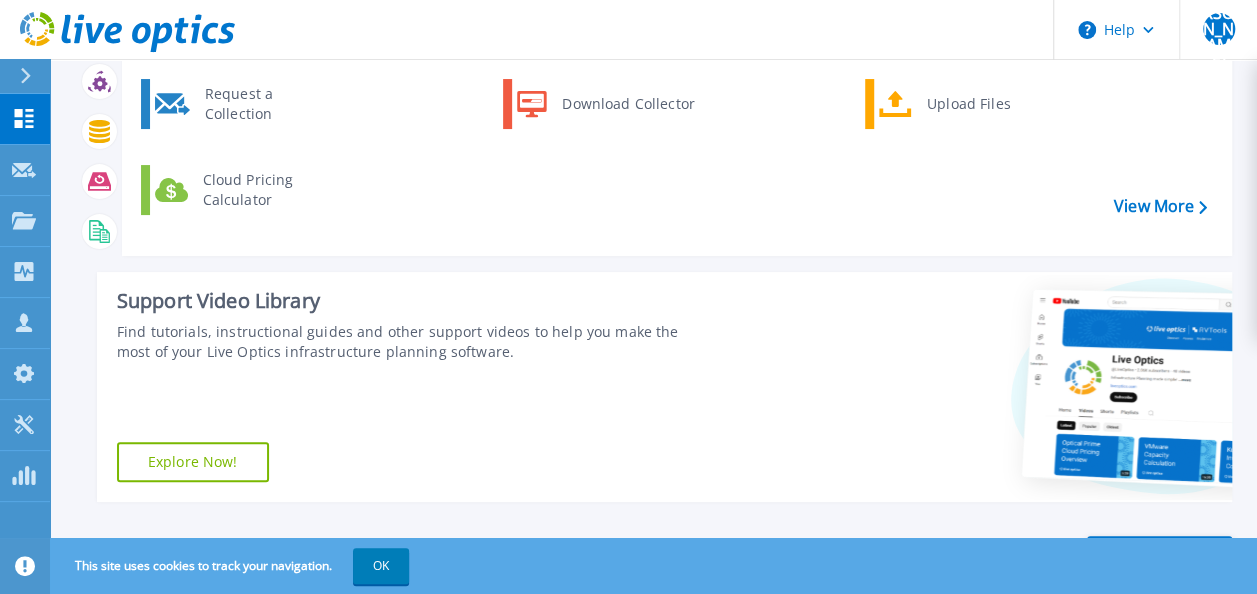 scroll, scrollTop: 2, scrollLeft: 0, axis: vertical 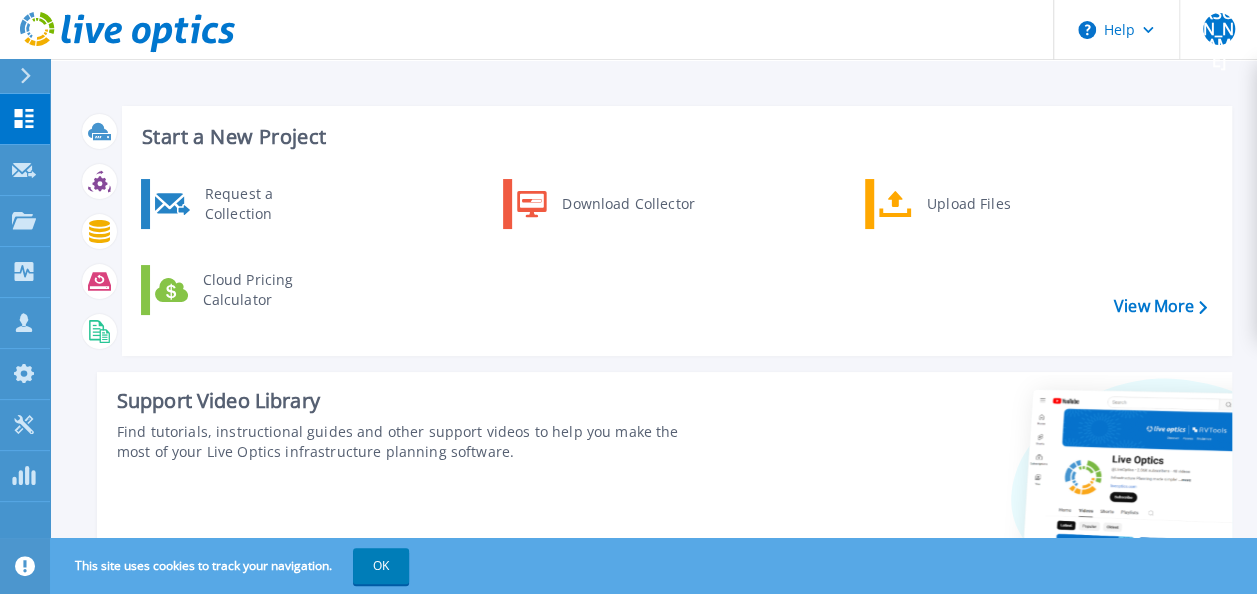 click at bounding box center [34, 76] 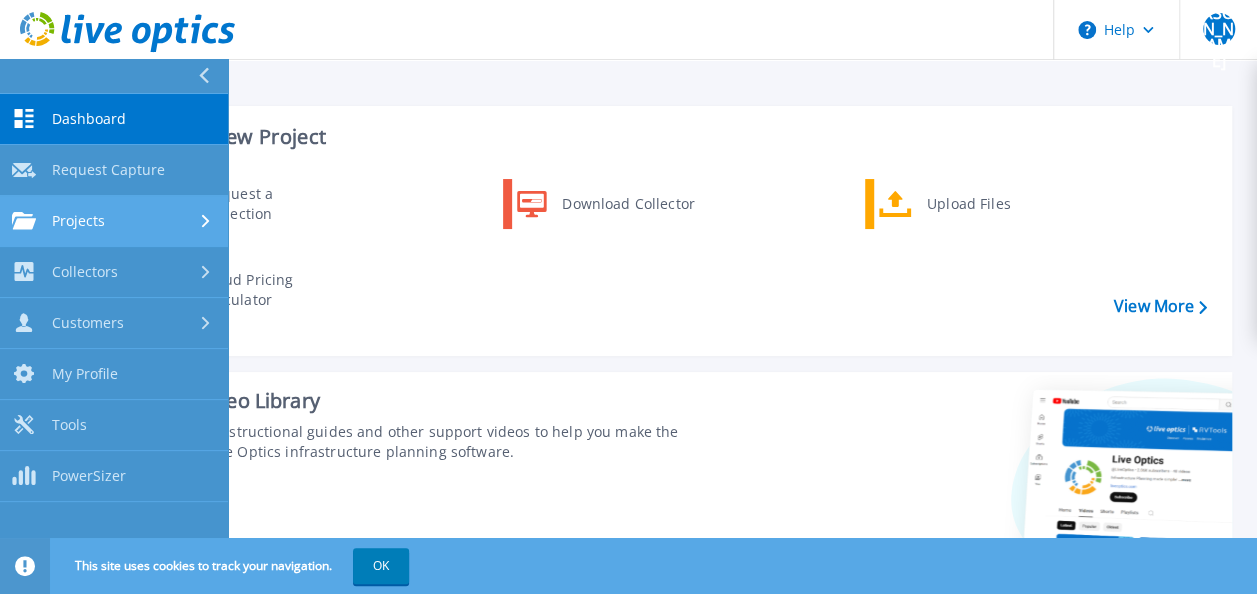 click on "Projects Projects" at bounding box center (114, 221) 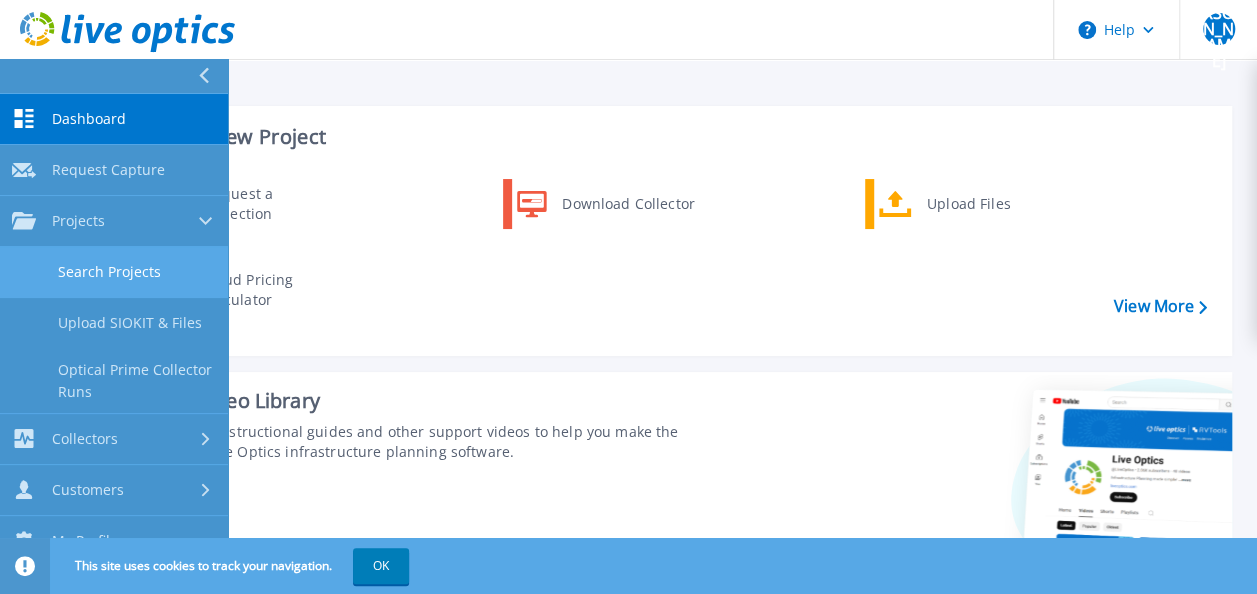 click on "Search Projects" at bounding box center (114, 272) 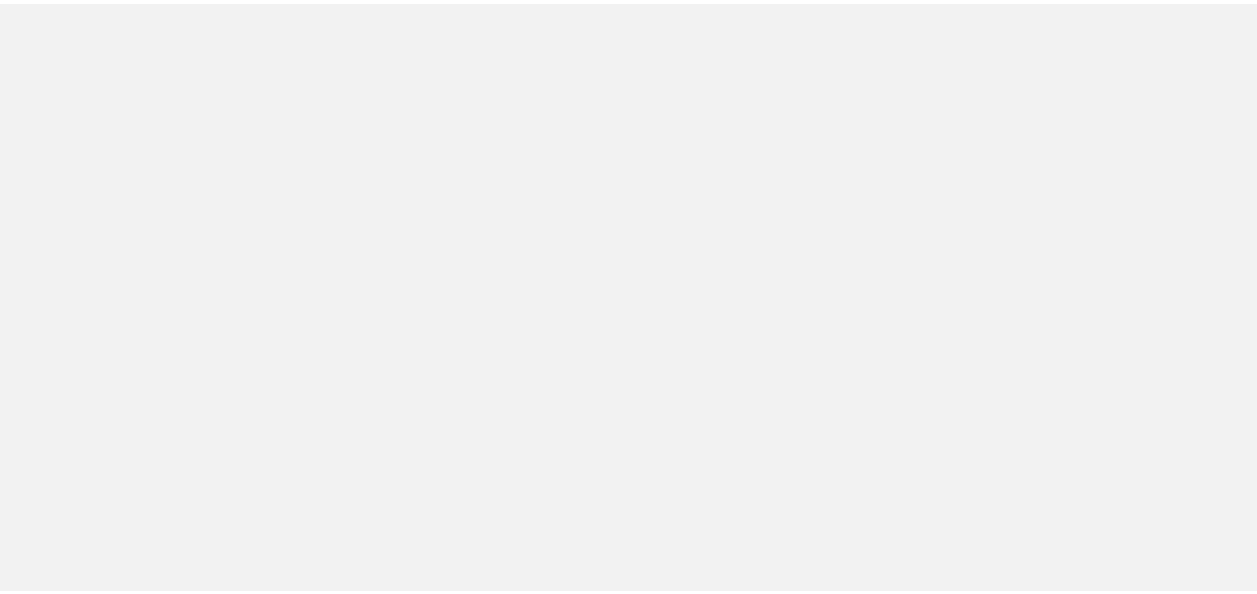 scroll, scrollTop: 0, scrollLeft: 0, axis: both 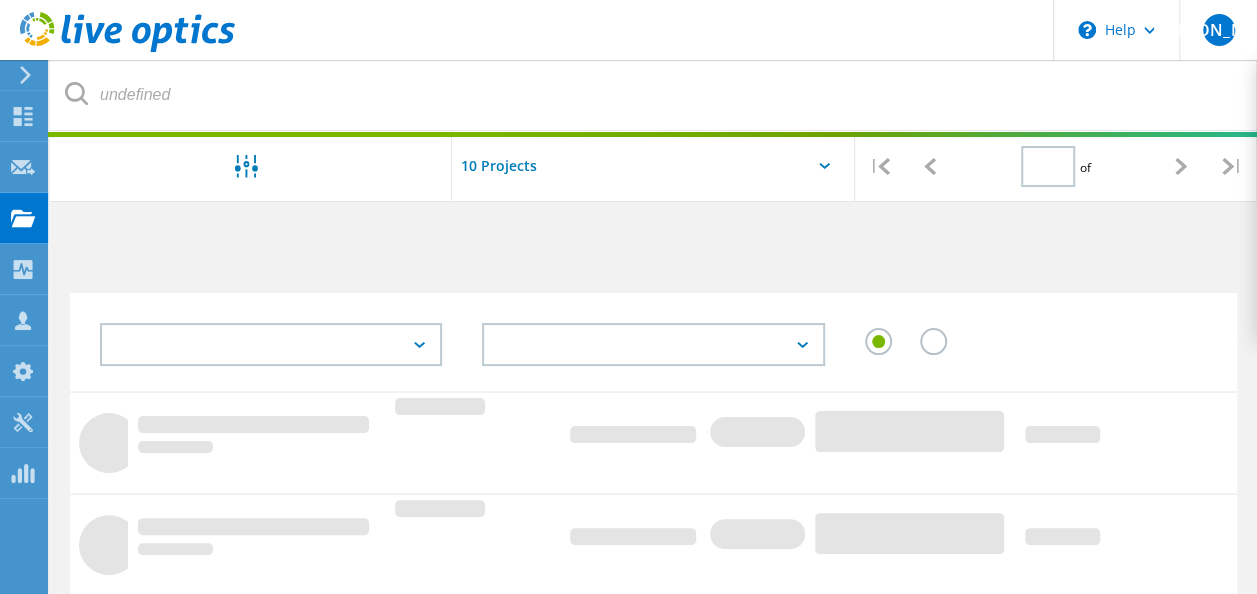 type on "1" 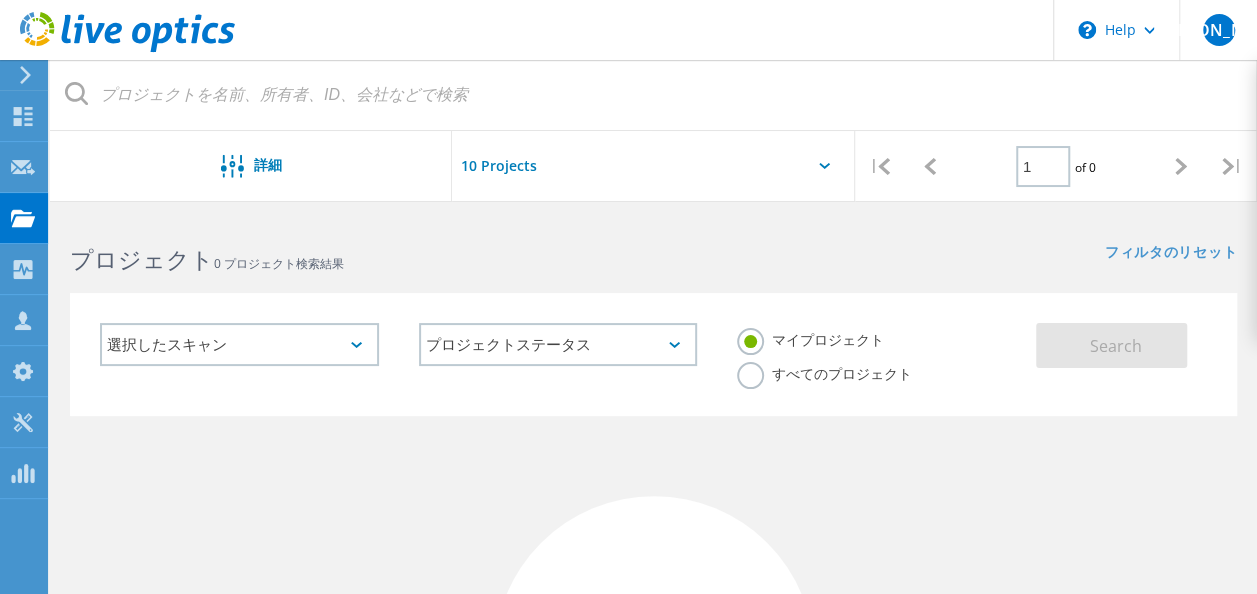click on "すべてのプロジェクト" 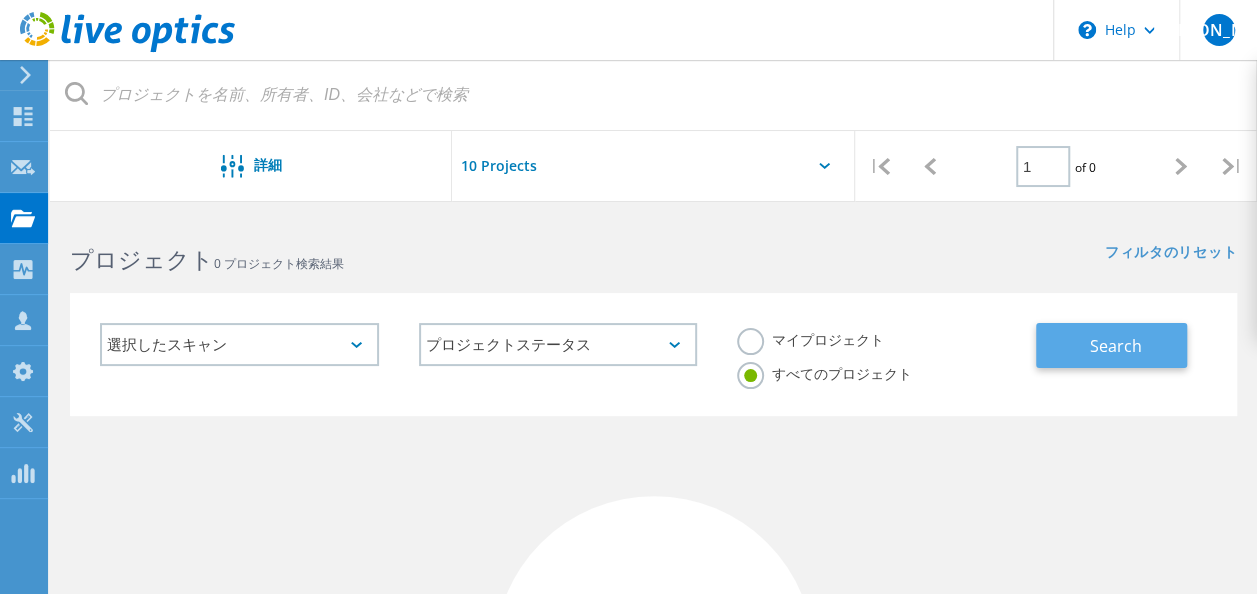 click on "Search" 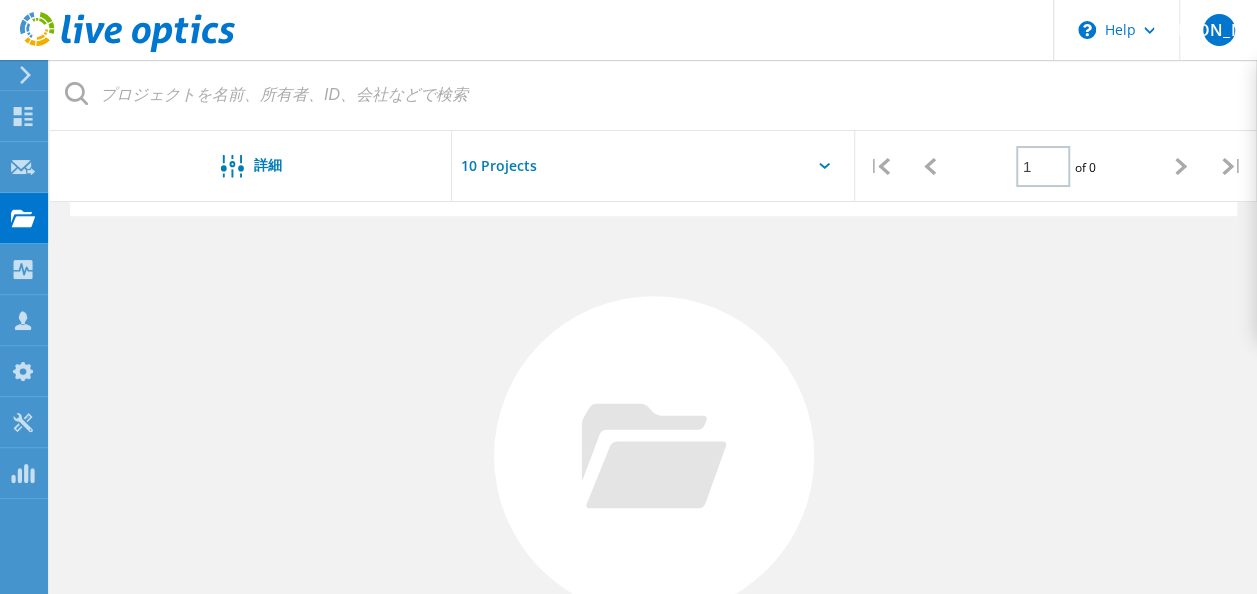 scroll, scrollTop: 0, scrollLeft: 0, axis: both 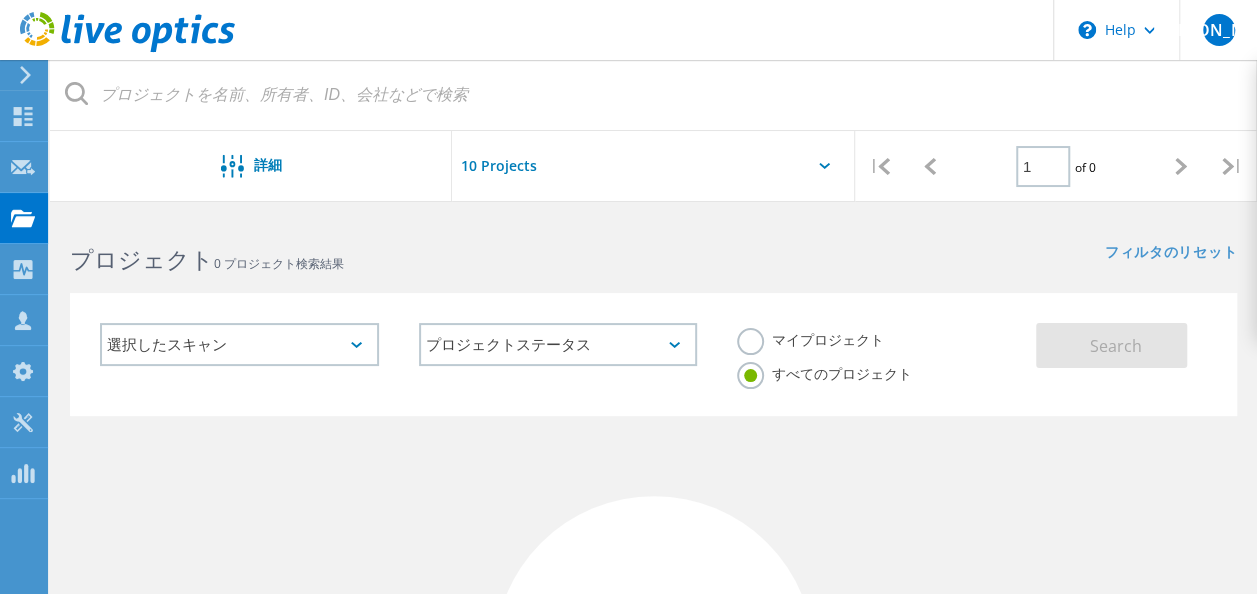 click on "選択したスキャン" 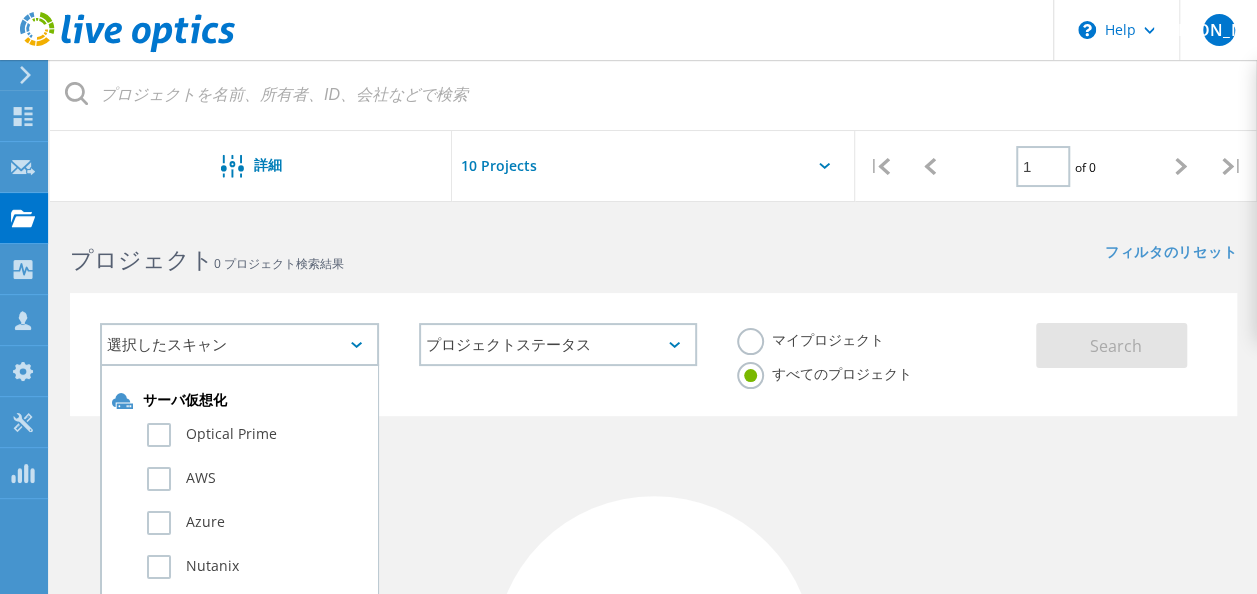 click on "プロジェクト   0 プロジェクト検索結果" 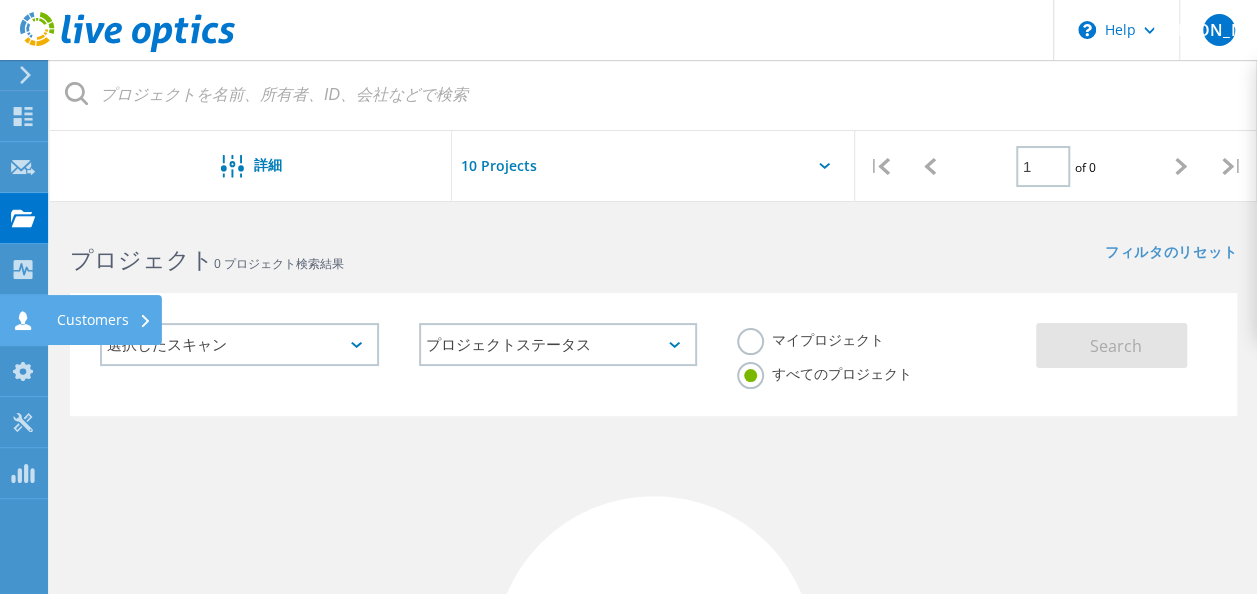click 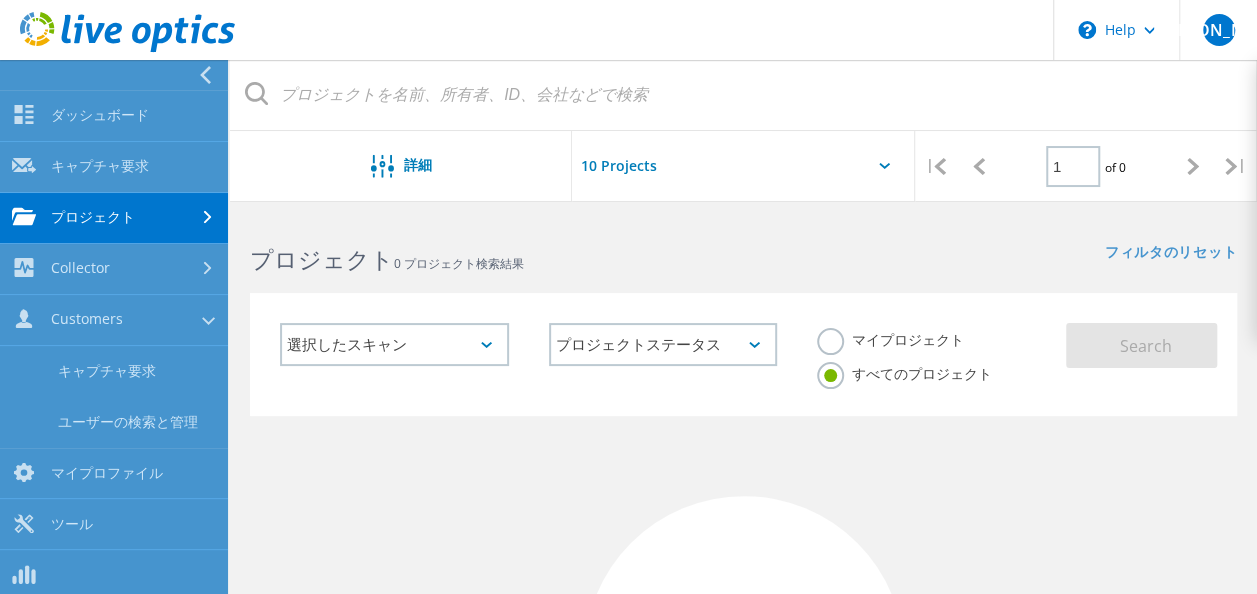 click on "選択したスキャン" 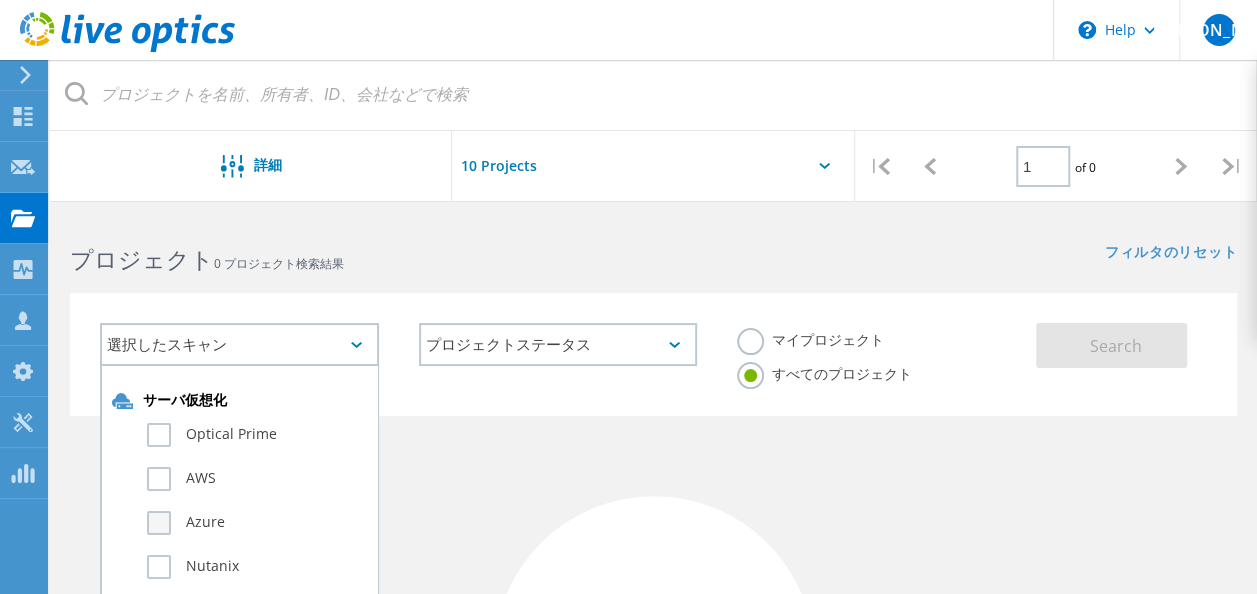 scroll, scrollTop: 100, scrollLeft: 0, axis: vertical 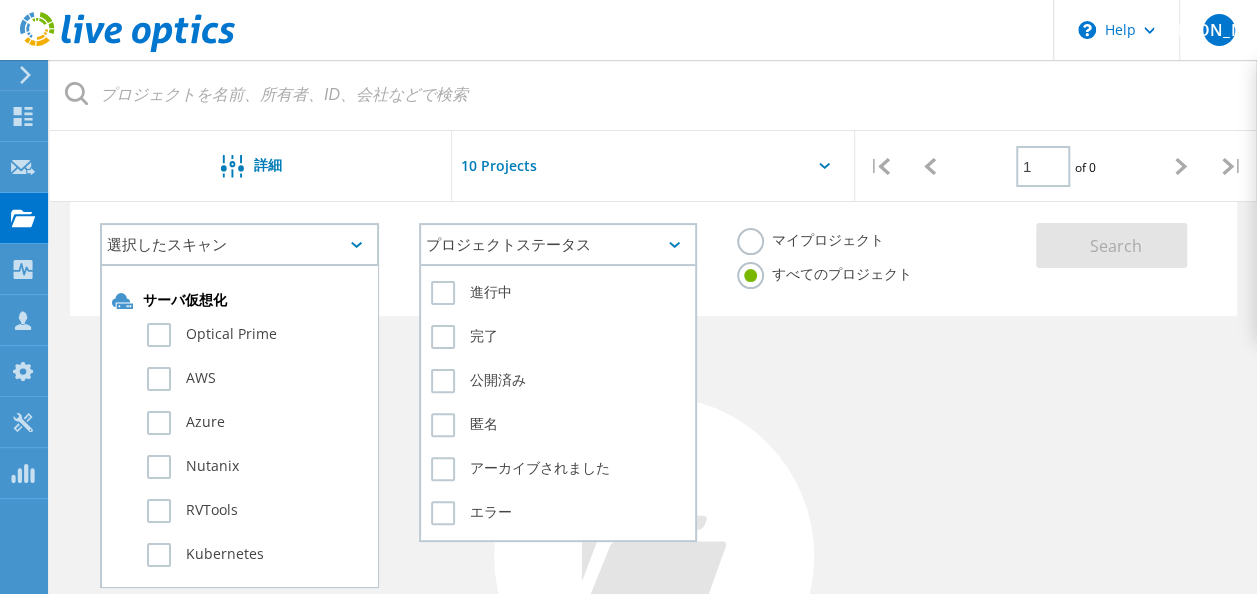 click on "プロジェクトステータス" 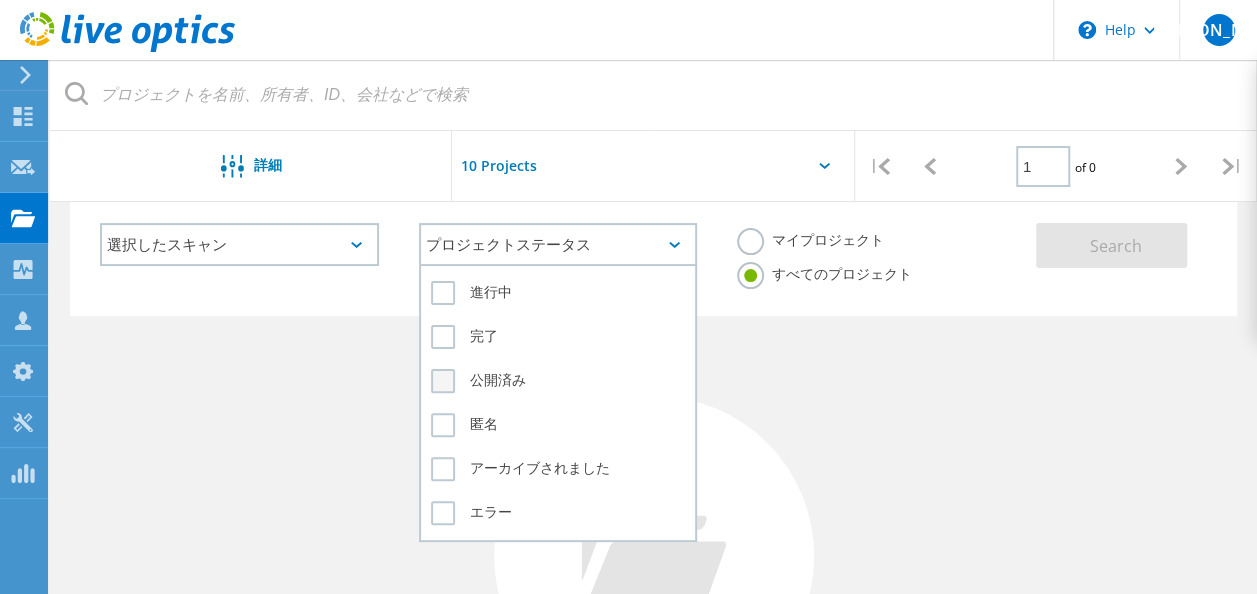 click on "公開済み" 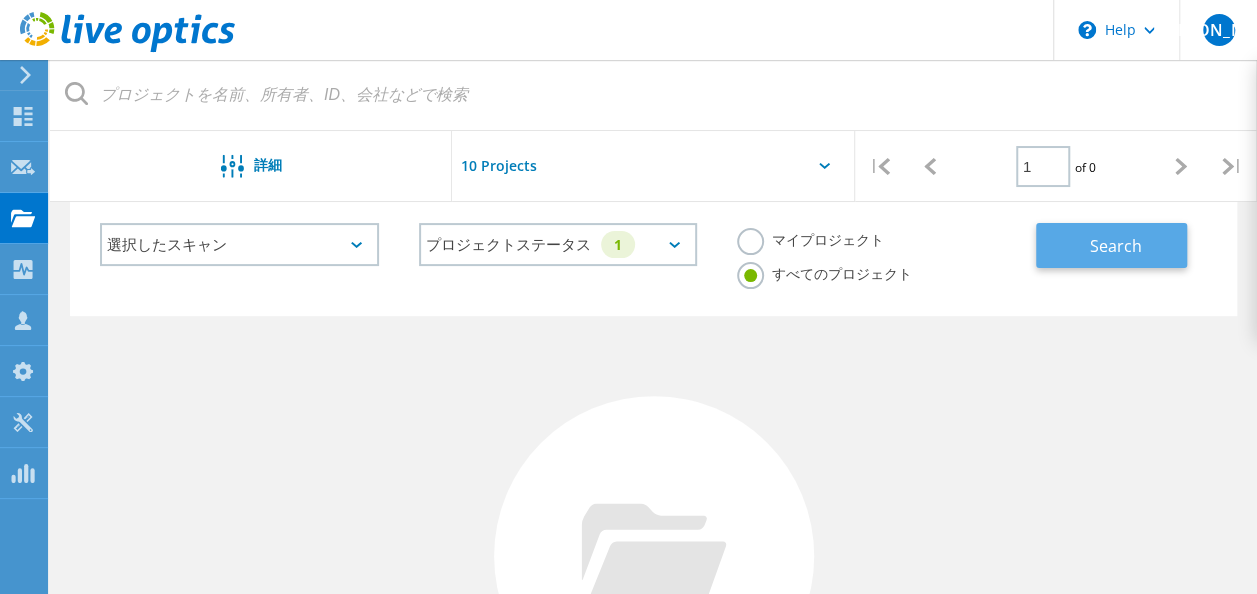 click on "Search" 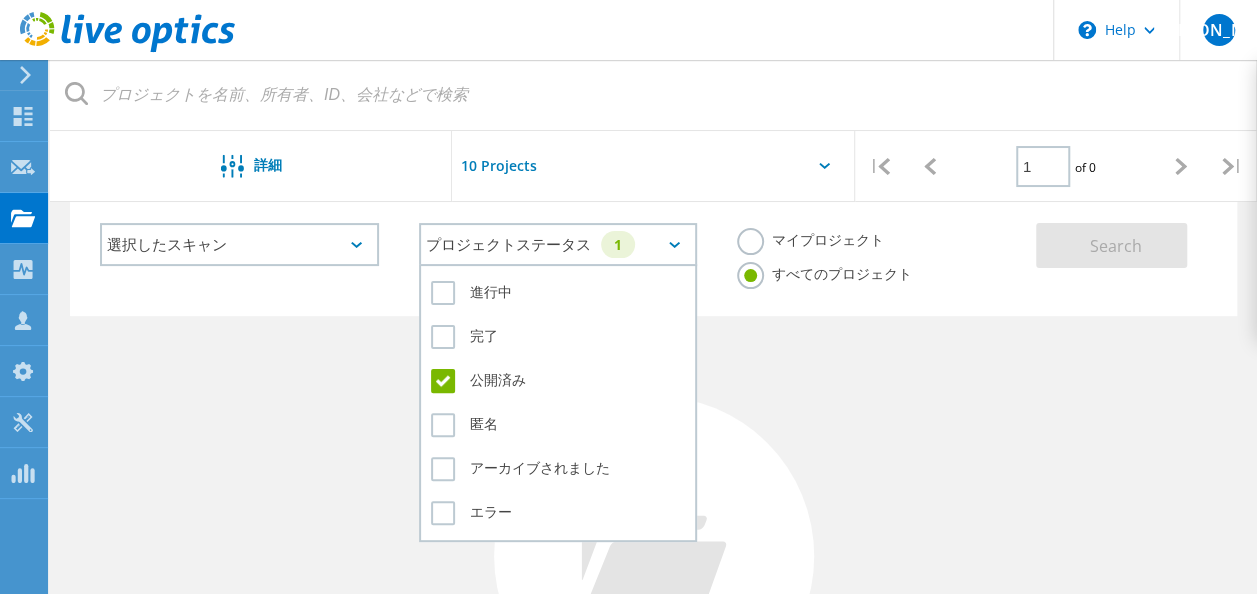 click on "プロジェクトステータス   1" 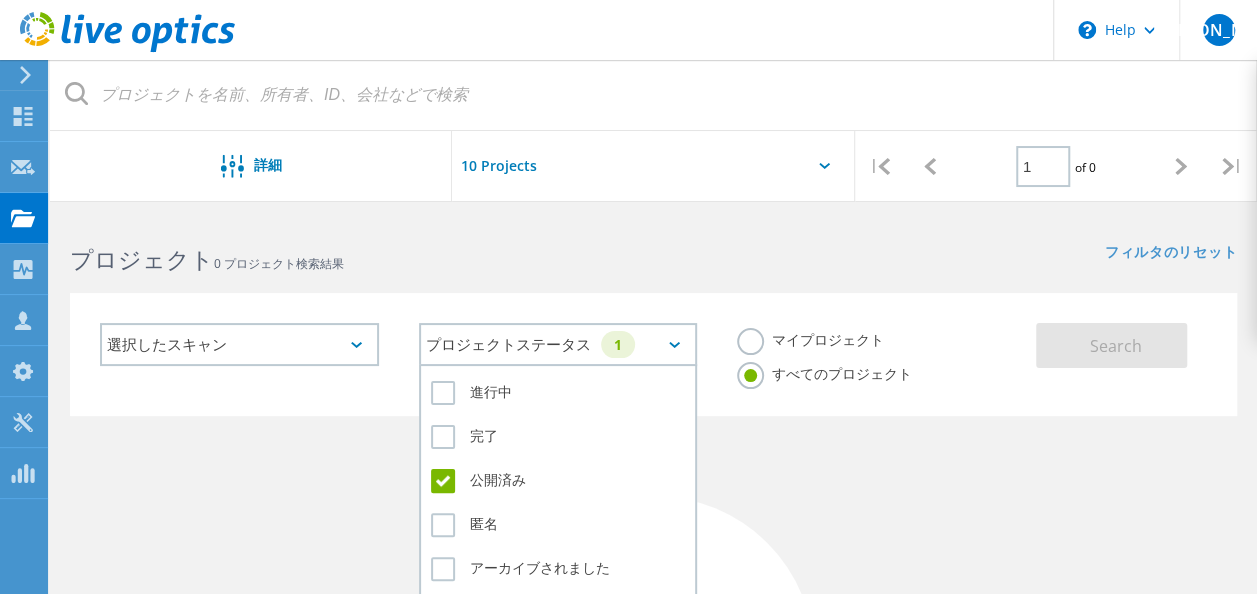 click on "プロジェクトステータス   1" 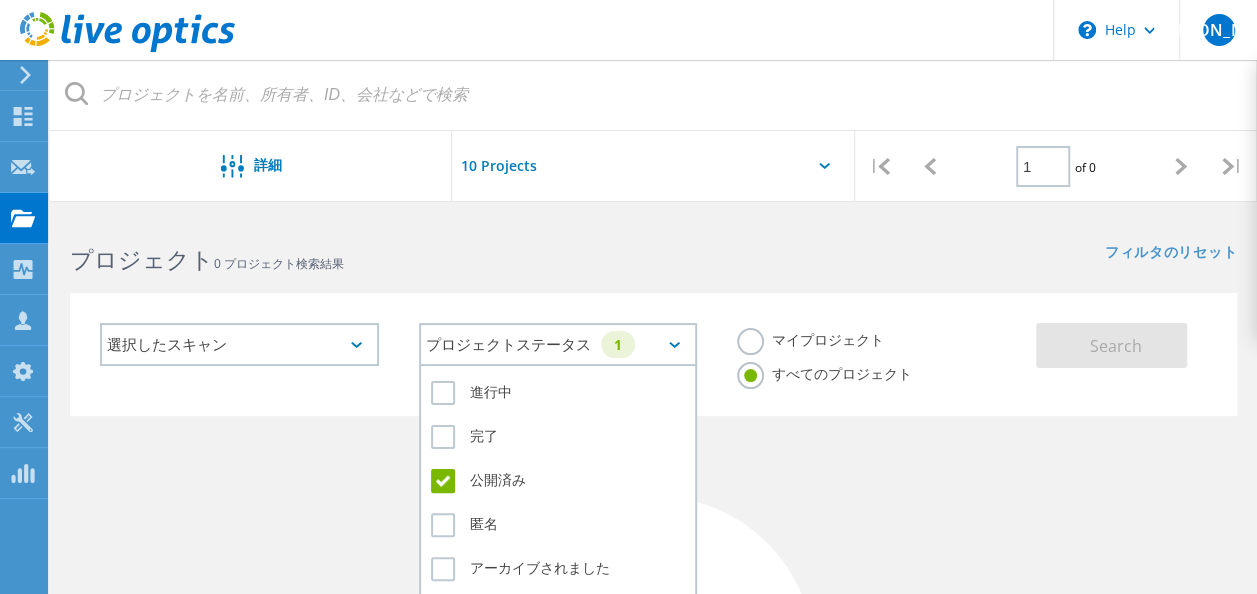 click on "プロジェクトステータス   1" 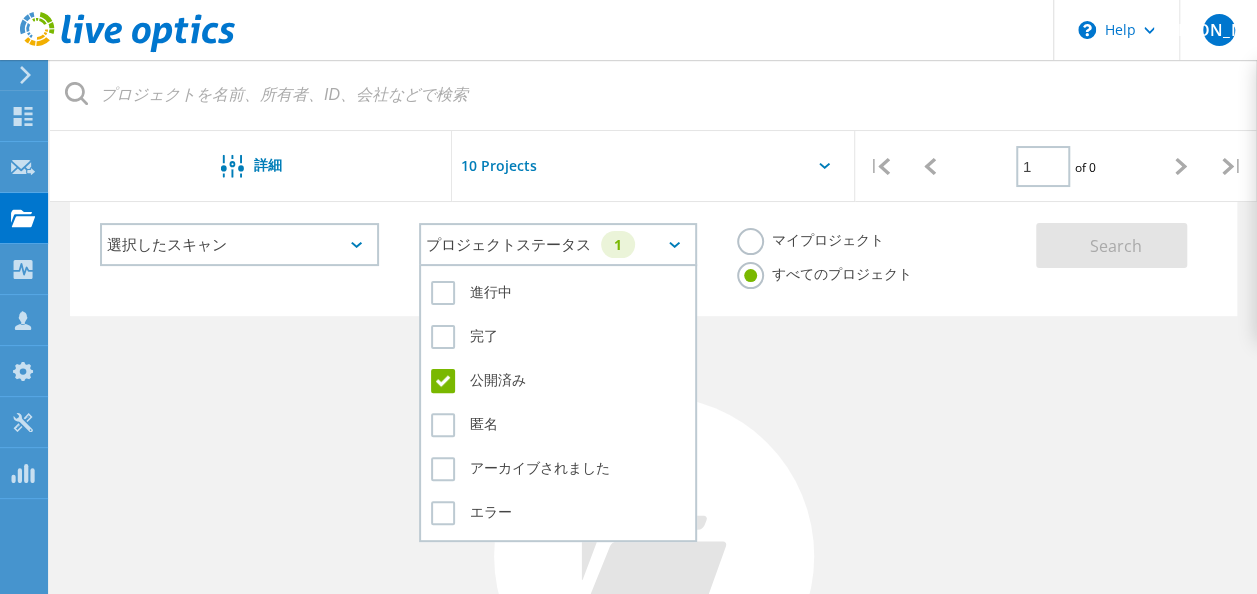 click on "公開済み" 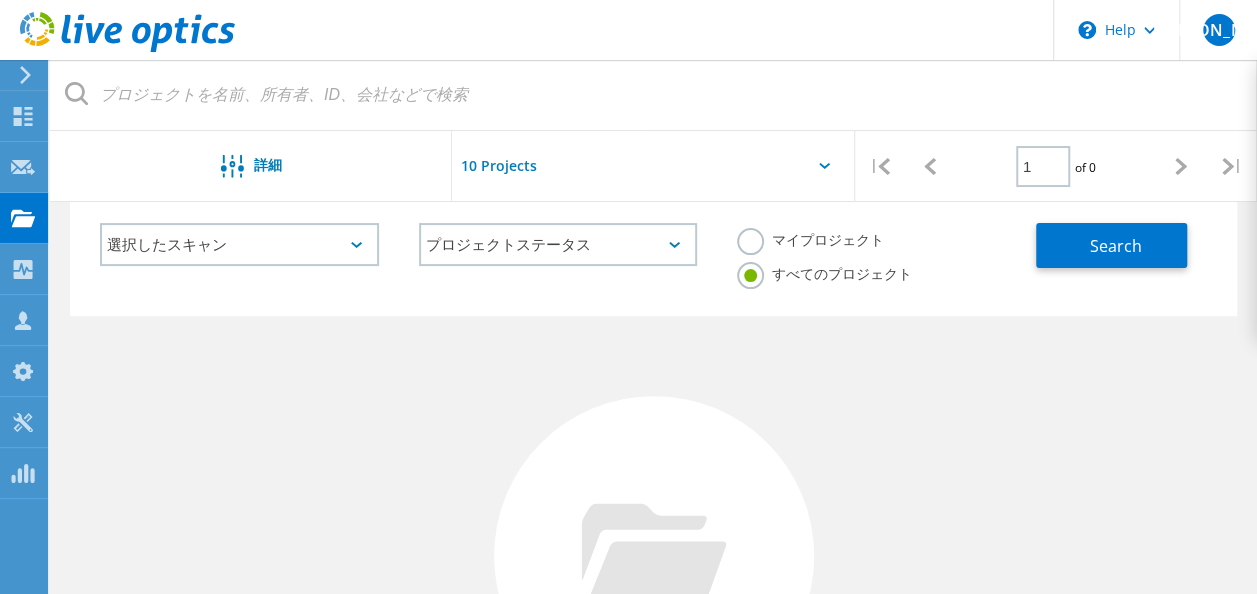 click on "プロジェクトが見つかりません 検索を絞り込んでください。" 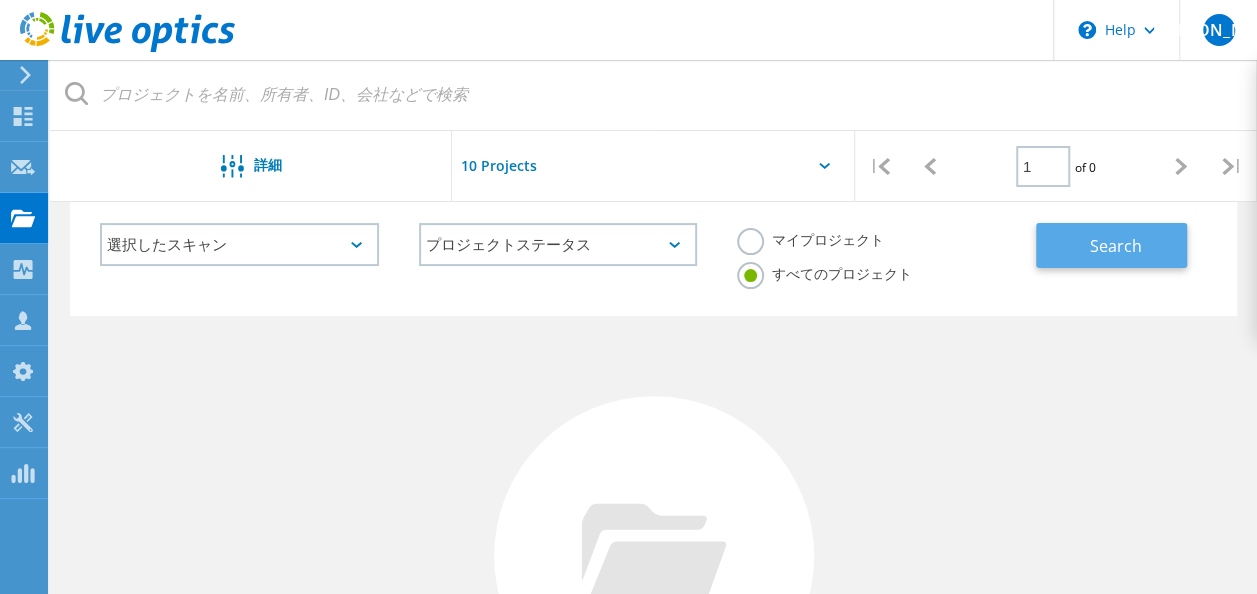 click on "Search" 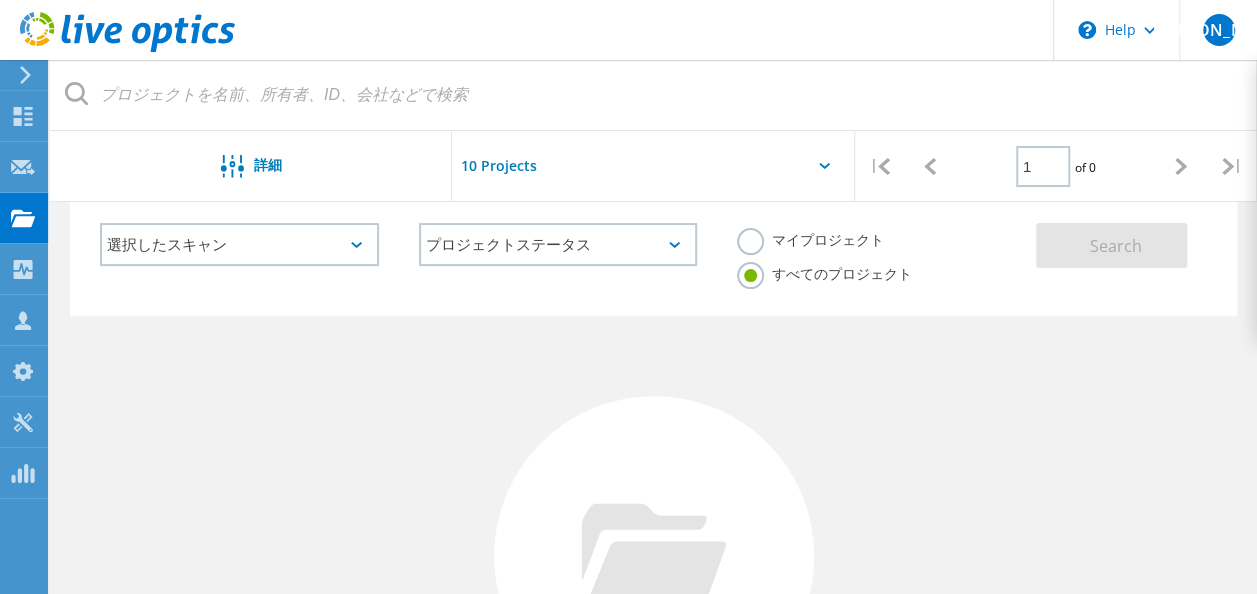 click on "選択したスキャン   プロジェクトステータス  進行中 完了 公開済み 匿名 アーカイブされました エラー マイプロジェクト すべてのプロジェクト Search" 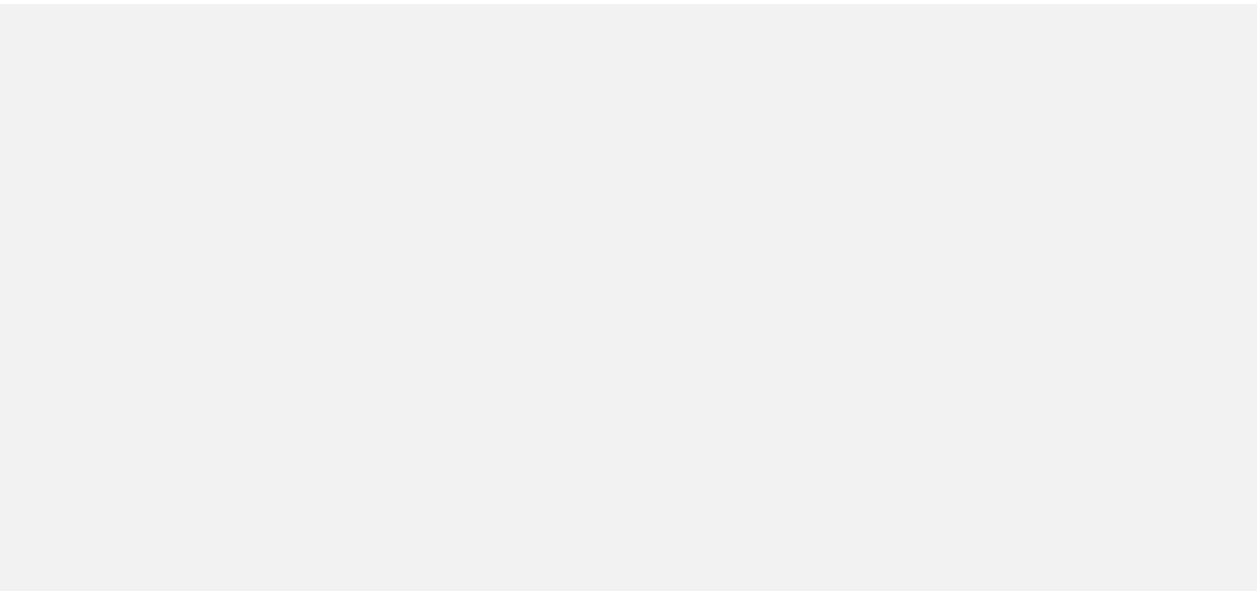 scroll, scrollTop: 0, scrollLeft: 0, axis: both 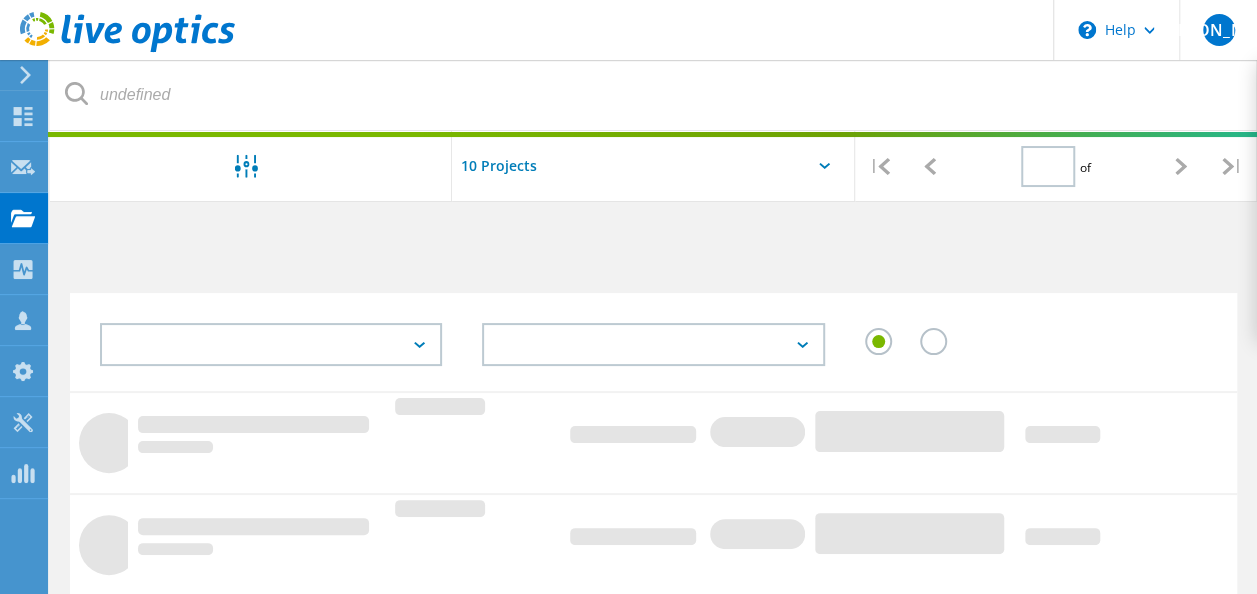 type on "1" 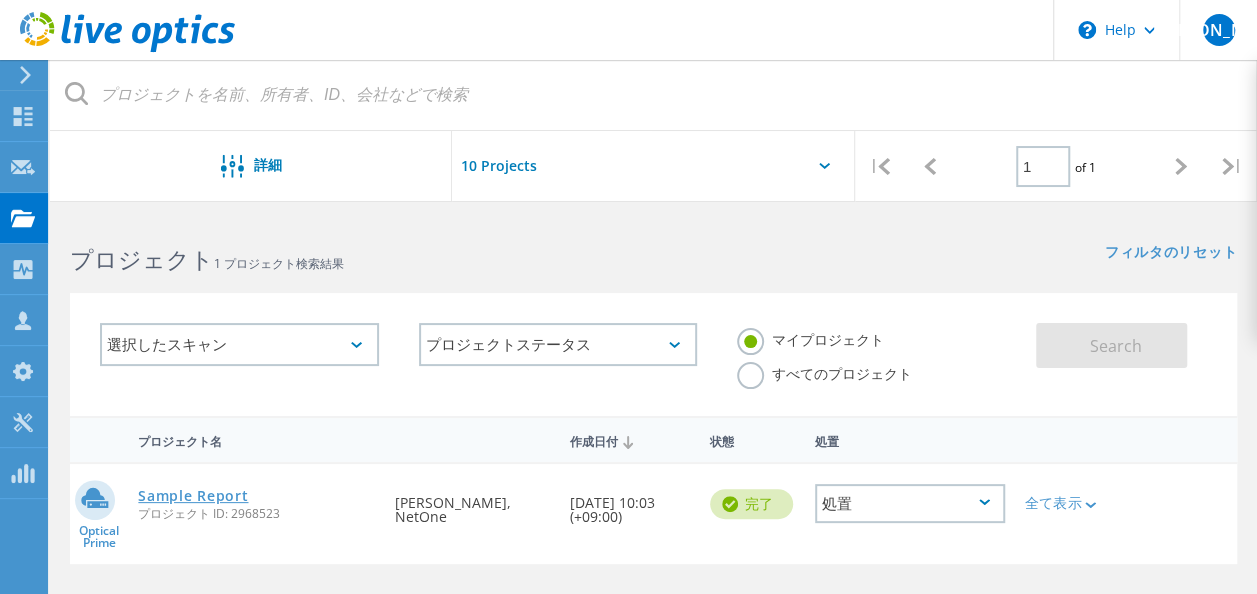 click on "Sample Report" 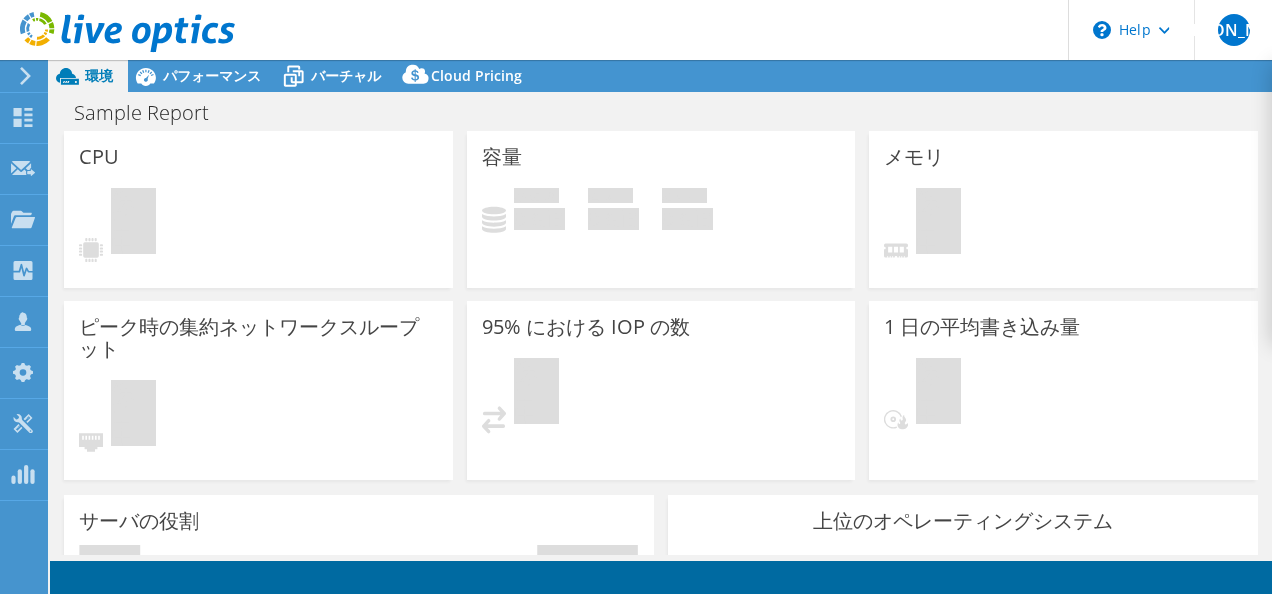 scroll, scrollTop: 0, scrollLeft: 0, axis: both 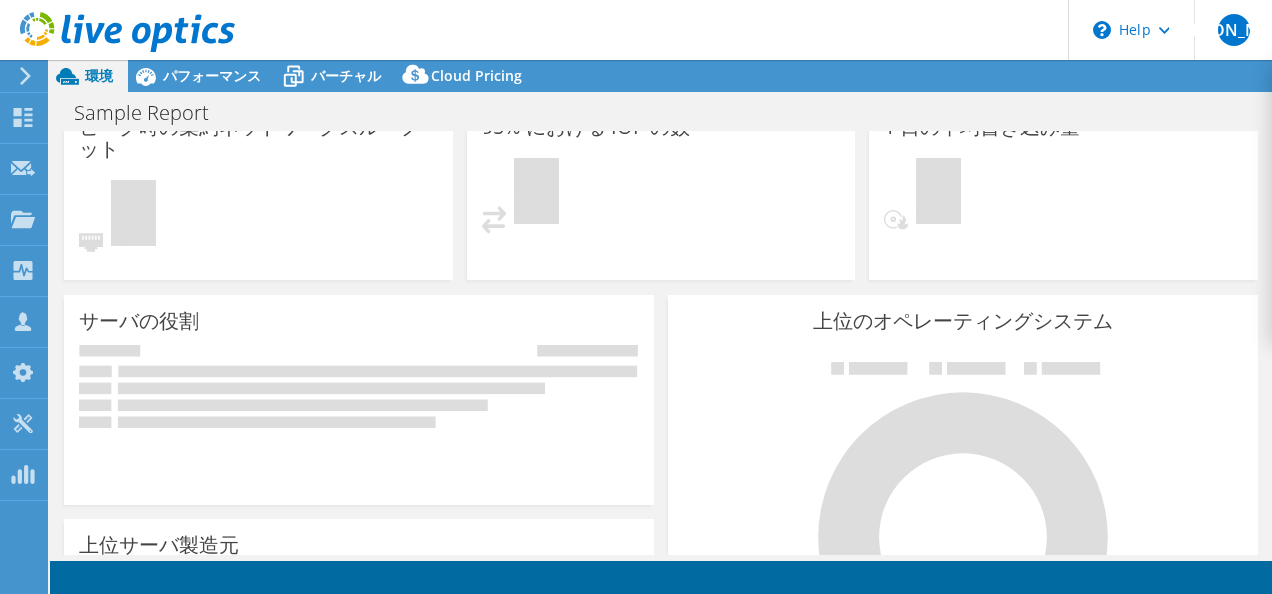 select on "[GEOGRAPHIC_DATA]" 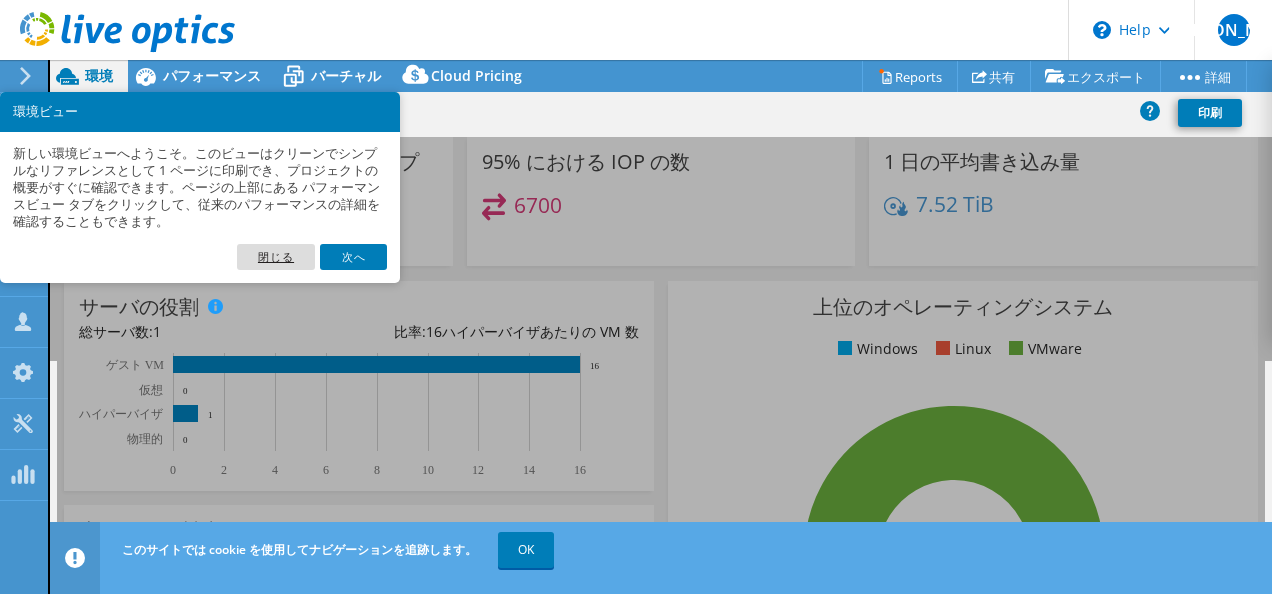 click on "閉じる" at bounding box center [276, 257] 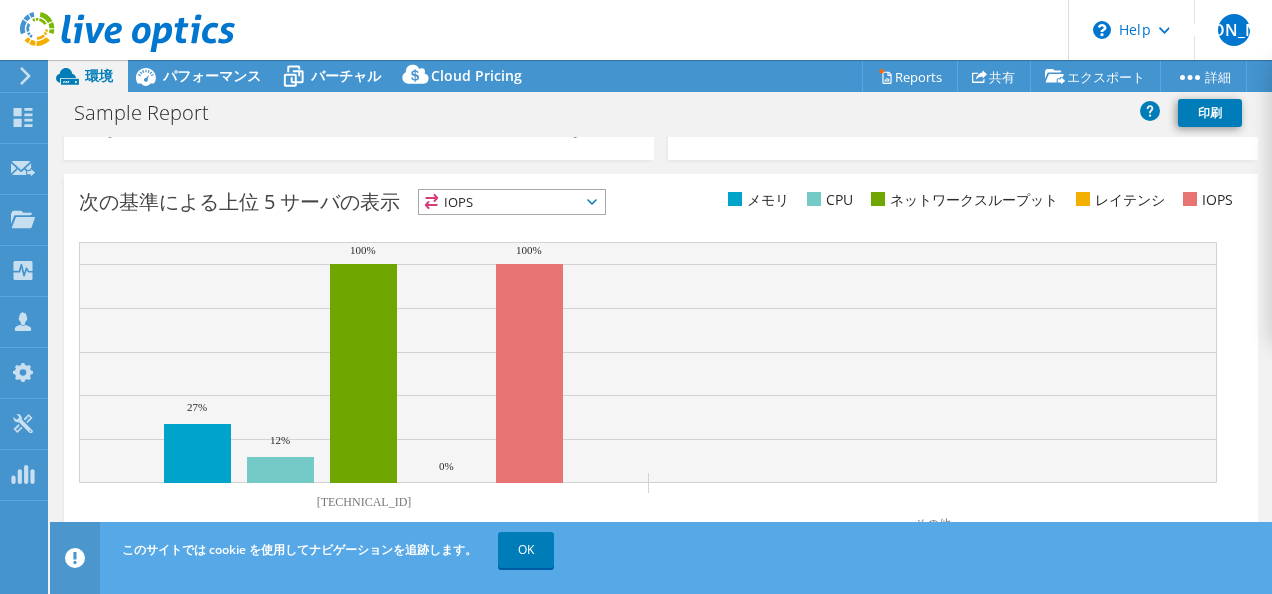 scroll, scrollTop: 816, scrollLeft: 0, axis: vertical 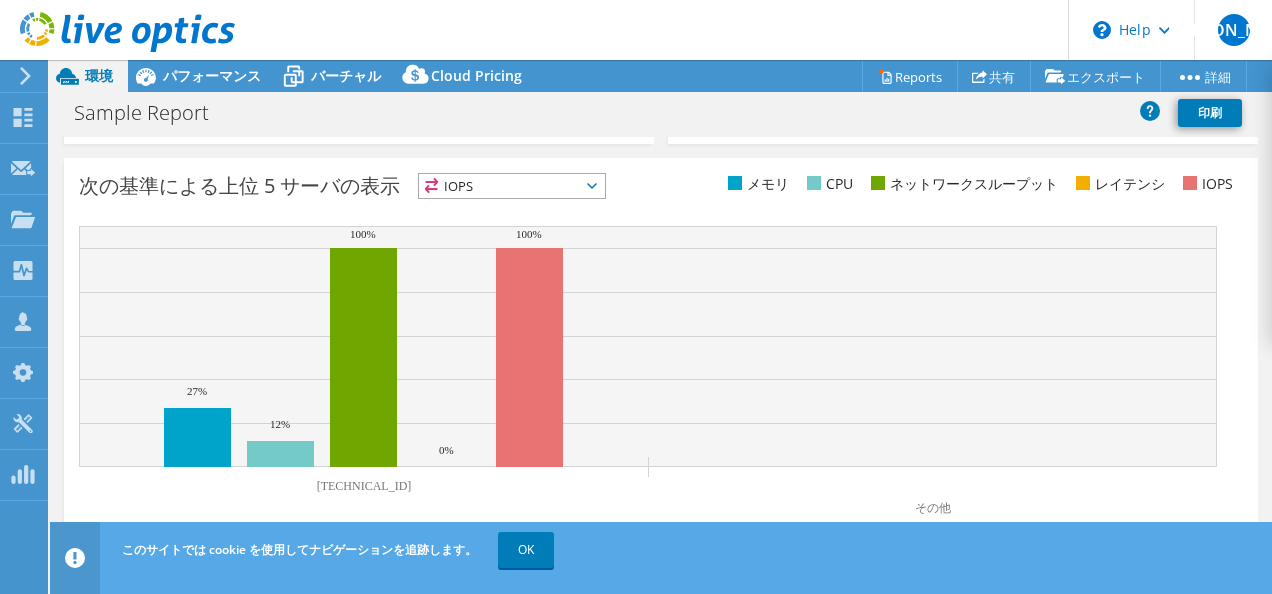 click on "OK" at bounding box center [528, 549] 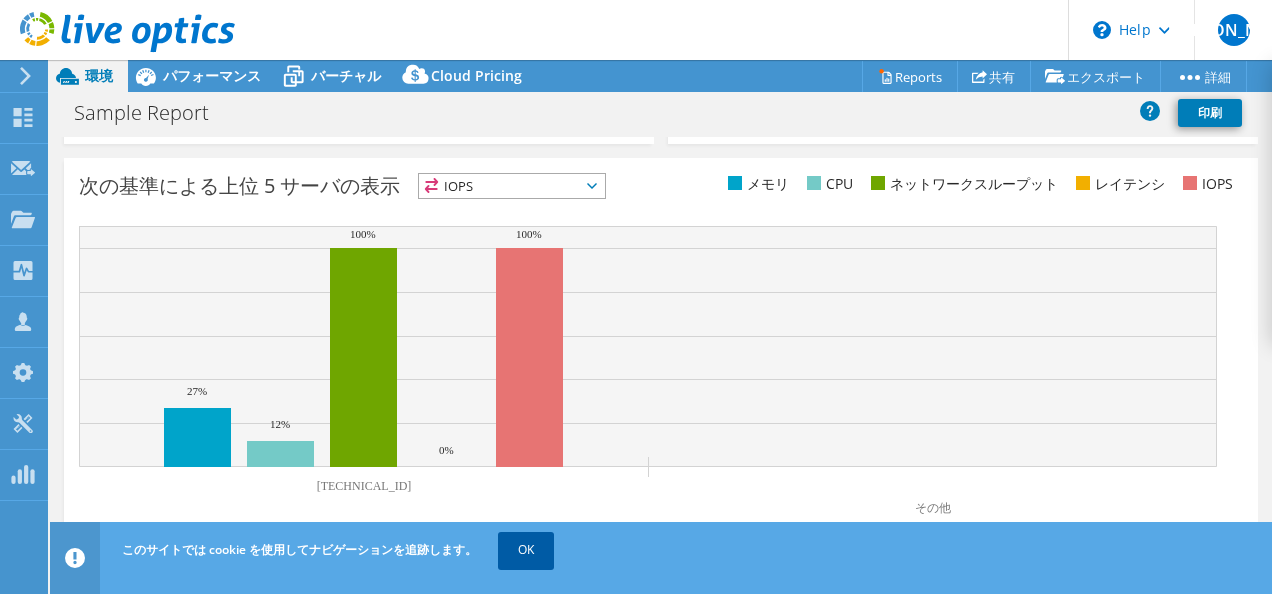 click on "OK" at bounding box center (526, 550) 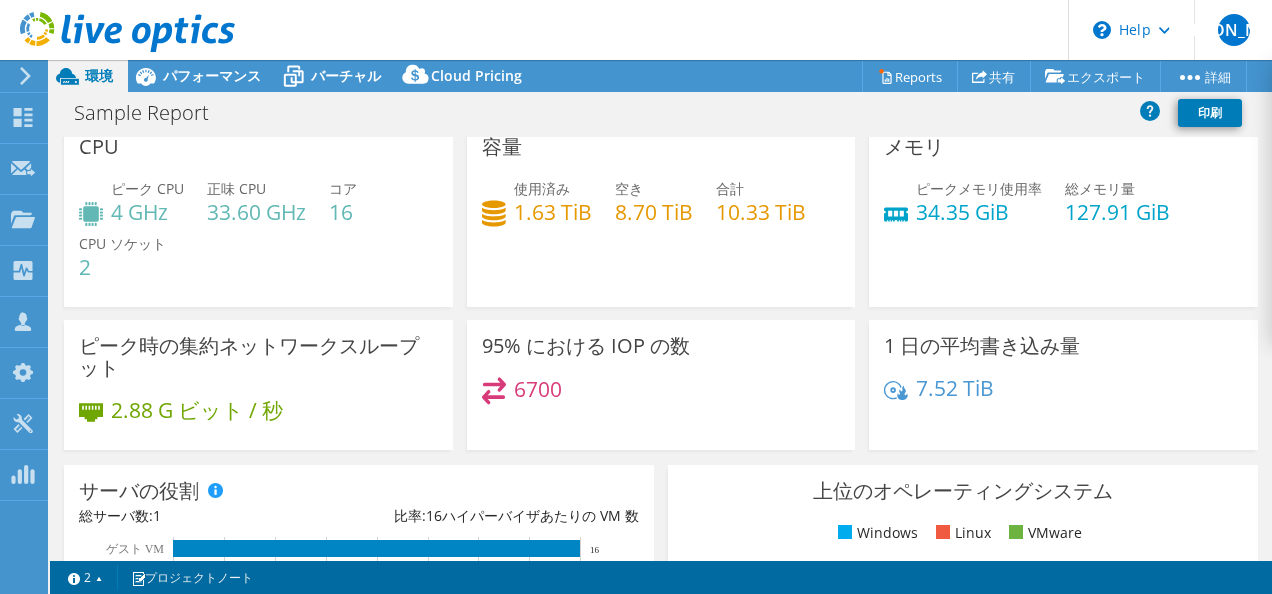 scroll, scrollTop: 0, scrollLeft: 0, axis: both 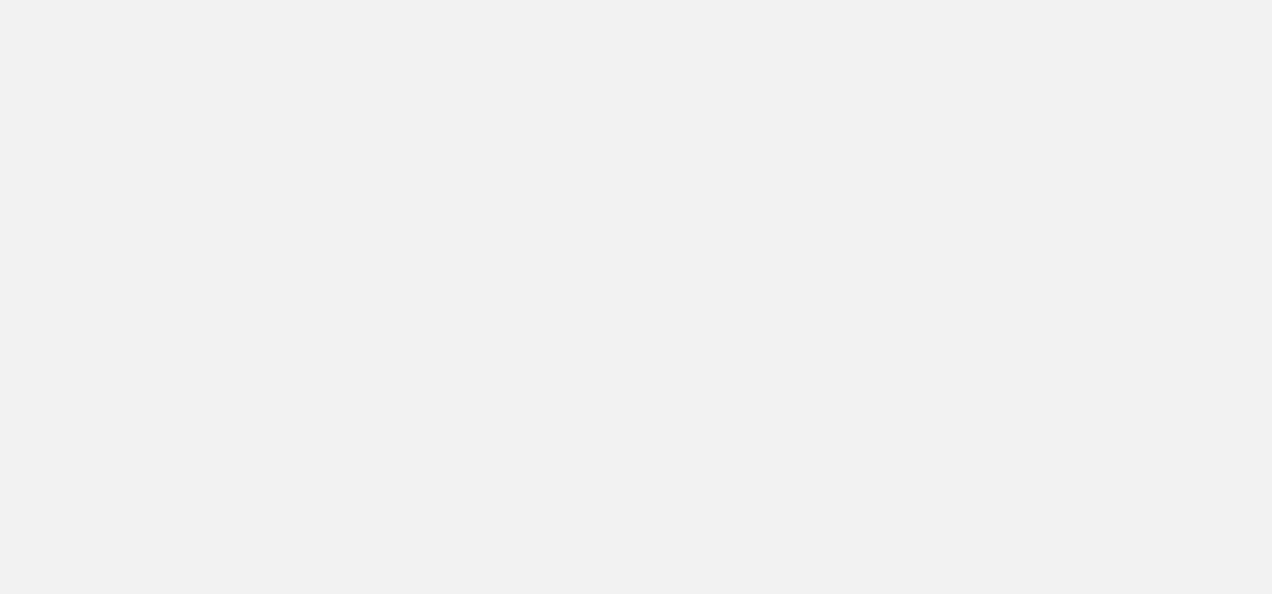 click at bounding box center [636, 0] 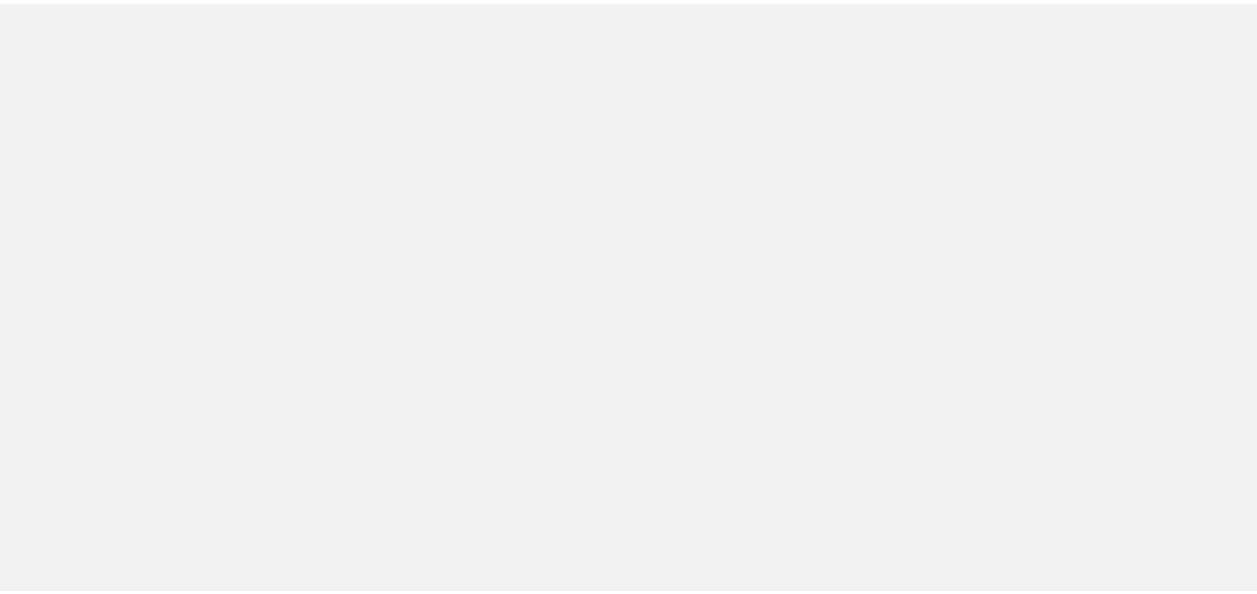 scroll, scrollTop: 0, scrollLeft: 0, axis: both 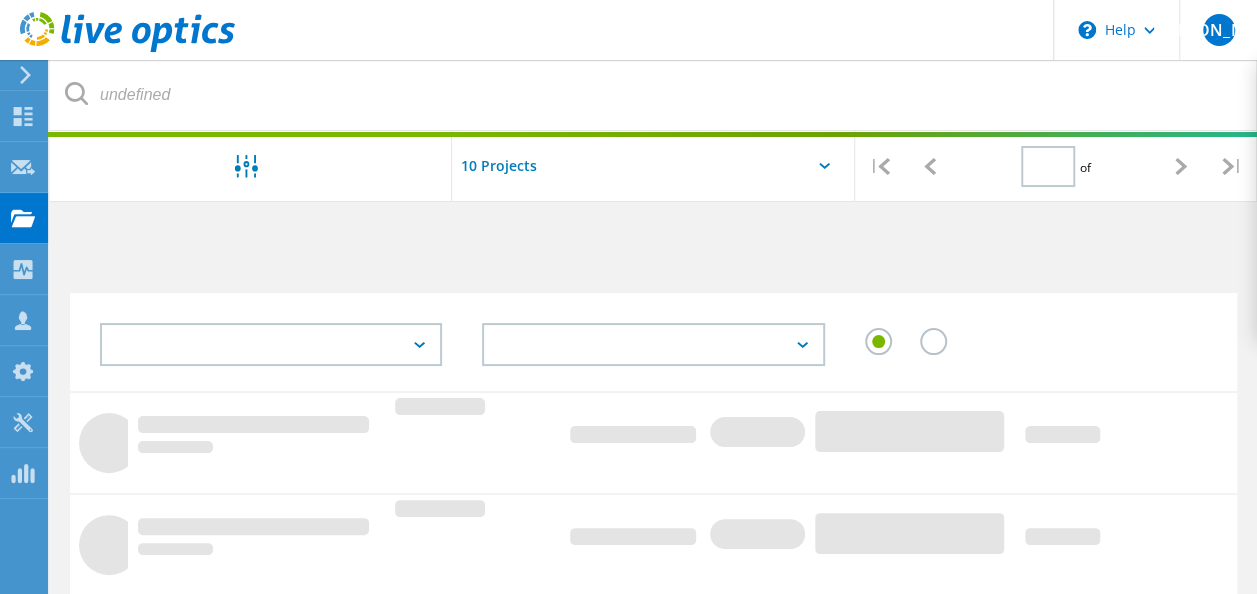 type on "1" 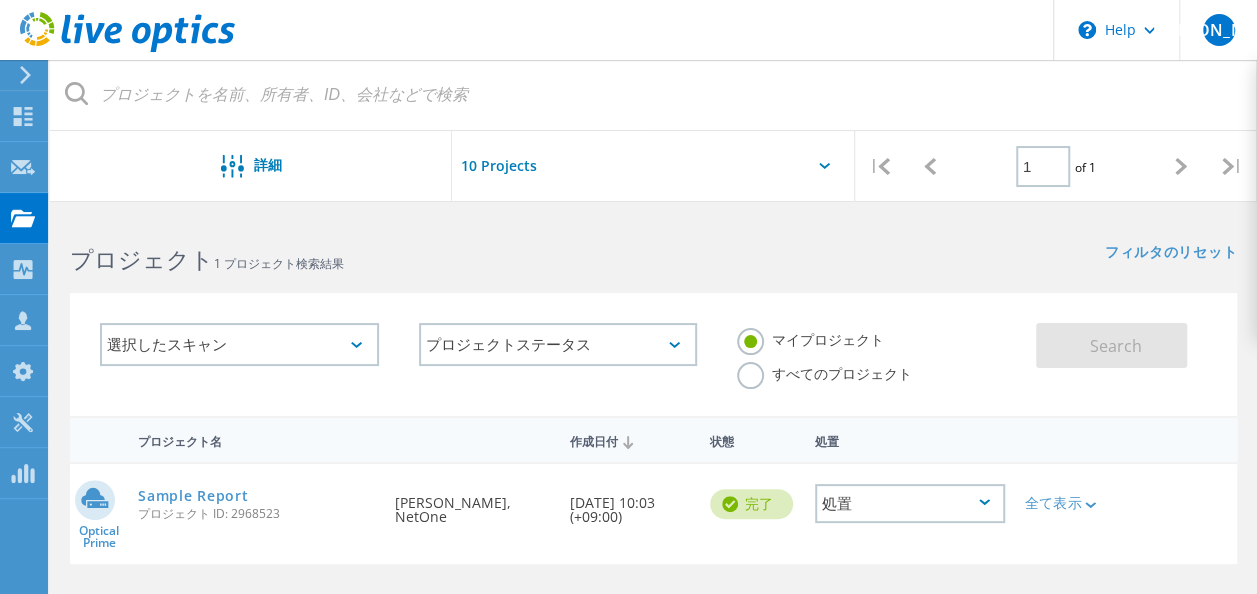 scroll, scrollTop: 100, scrollLeft: 0, axis: vertical 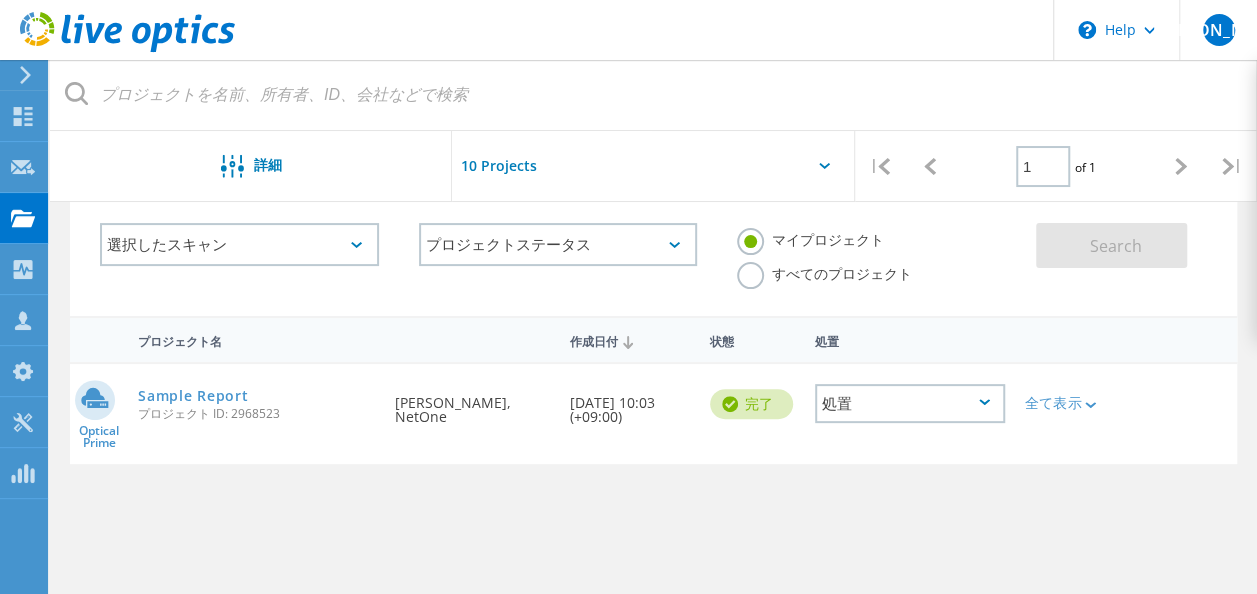 click on "処置" 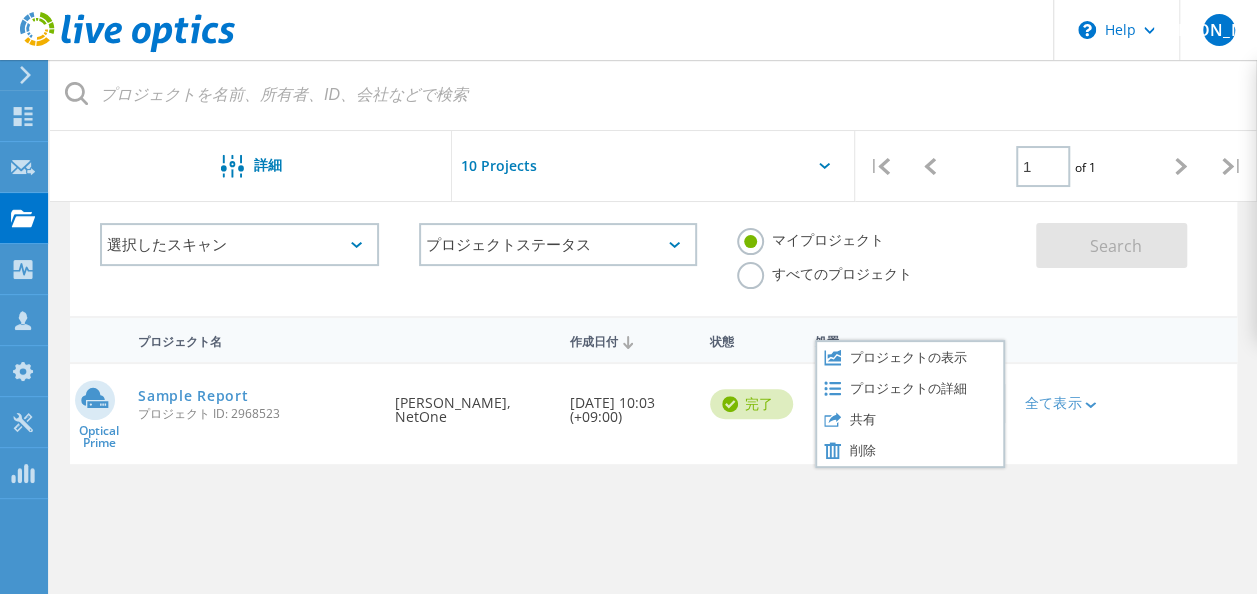 click on "プロジェクト名      作成日付   状態  処置        Optical Prime  Sample Report  プロジェクト ID: 2968523  要求者  [PERSON_NAME], NetOne  作成日付  [DATE] 10:03 (+09:00)   完了
処置   プロジェクトの表示   プロジェクトの詳細   共有   削除   全て表示  Collector ラン 1 サーバー 1 ディスク 5 クラスタディスク 0 プロジェクト ID 2968523 SFDC ディール ID 0 継続時間 01:00:00:00 開始時刻 [DATE] 19:33 (+09:00) 終了時刻 [DATE] 19:33 (+09:00) 使用済みのローカル容量 [DATE] 使用済みの共有容量 0 ピークスループット 348.5 IOPS 7338, 6700 読み取り / 書き込み比率 69% / 31" 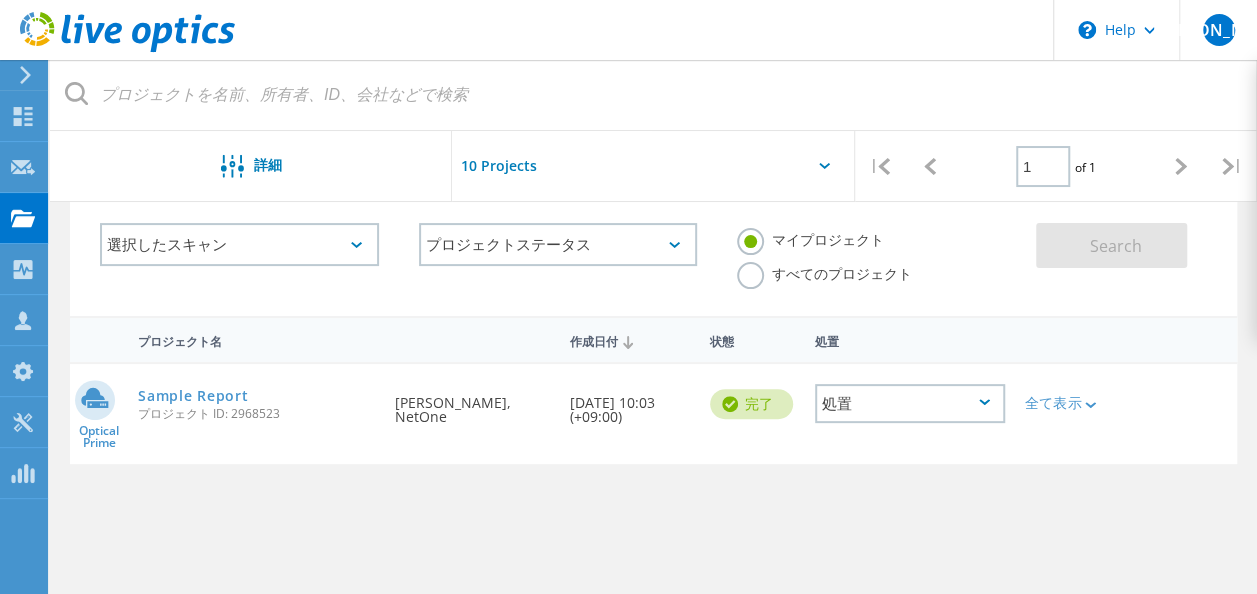 click on "処置" 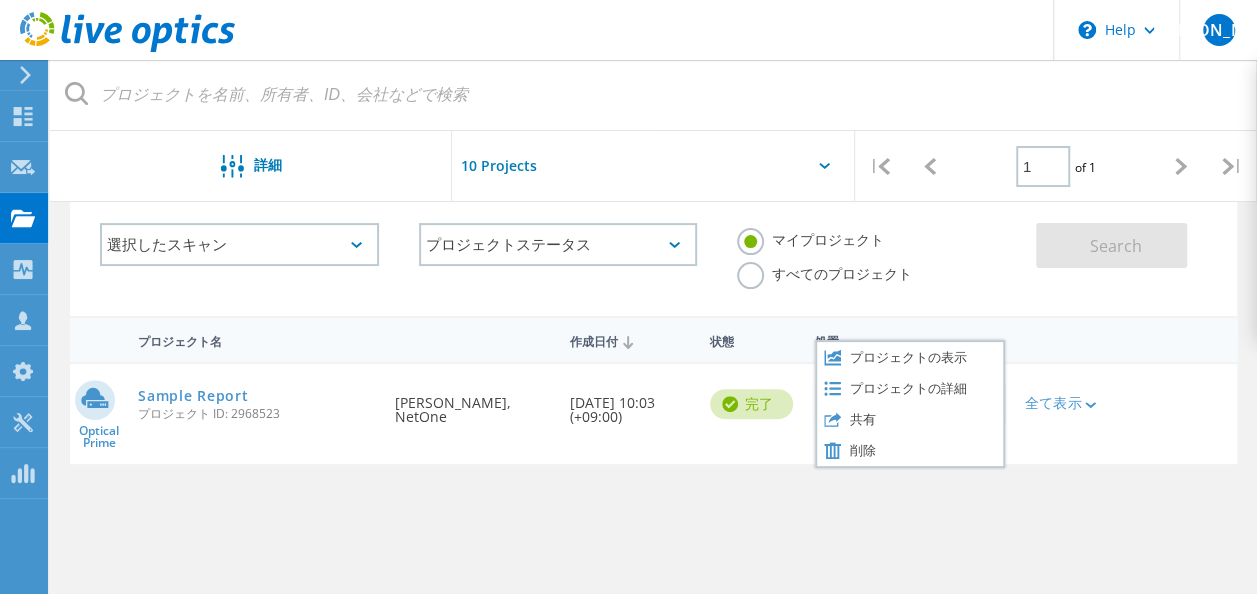 click on "プロジェクト名      作成日付   状態  処置        Optical Prime  Sample Report  プロジェクト ID: 2968523  要求者  [PERSON_NAME], NetOne  作成日付  [DATE] 10:03 (+09:00)   完了
処置   プロジェクトの表示   プロジェクトの詳細   共有   削除   全て表示  Collector ラン 1 サーバー 1 ディスク 5 クラスタディスク 0 プロジェクト ID 2968523 SFDC ディール ID 0 継続時間 01:00:00:00 開始時刻 [DATE] 19:33 (+09:00) 終了時刻 [DATE] 19:33 (+09:00) 使用済みのローカル容量 [DATE] 使用済みの共有容量 0 ピークスループット 348.5 IOPS 7338, 6700 読み取り / 書き込み比率 69% / 31" 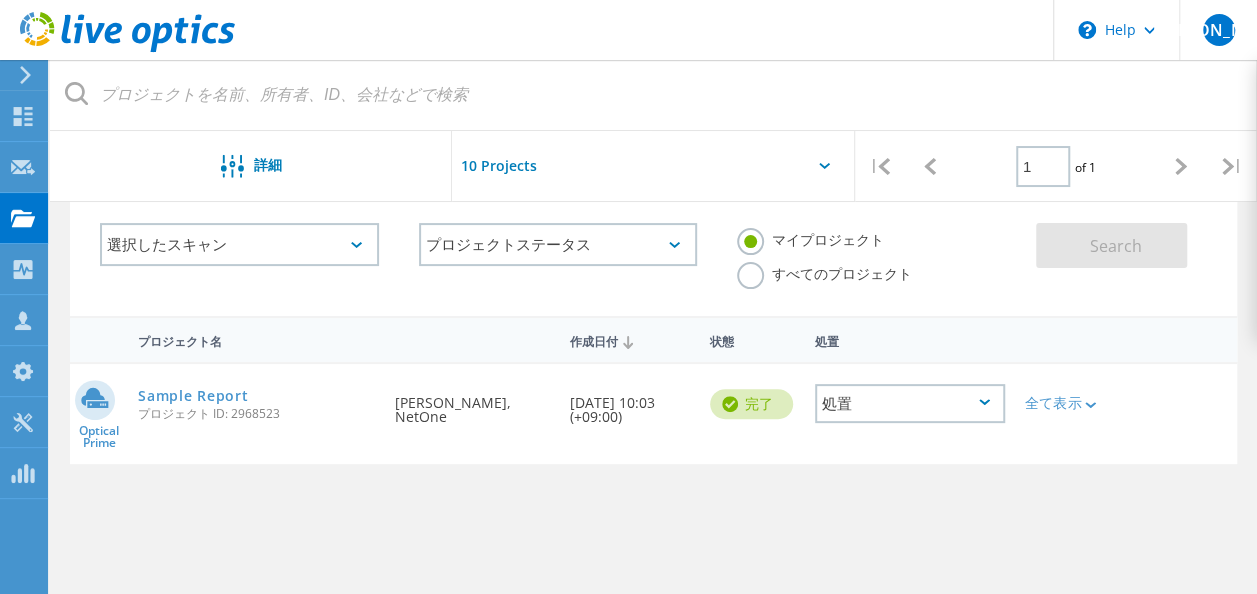 click on "処置" 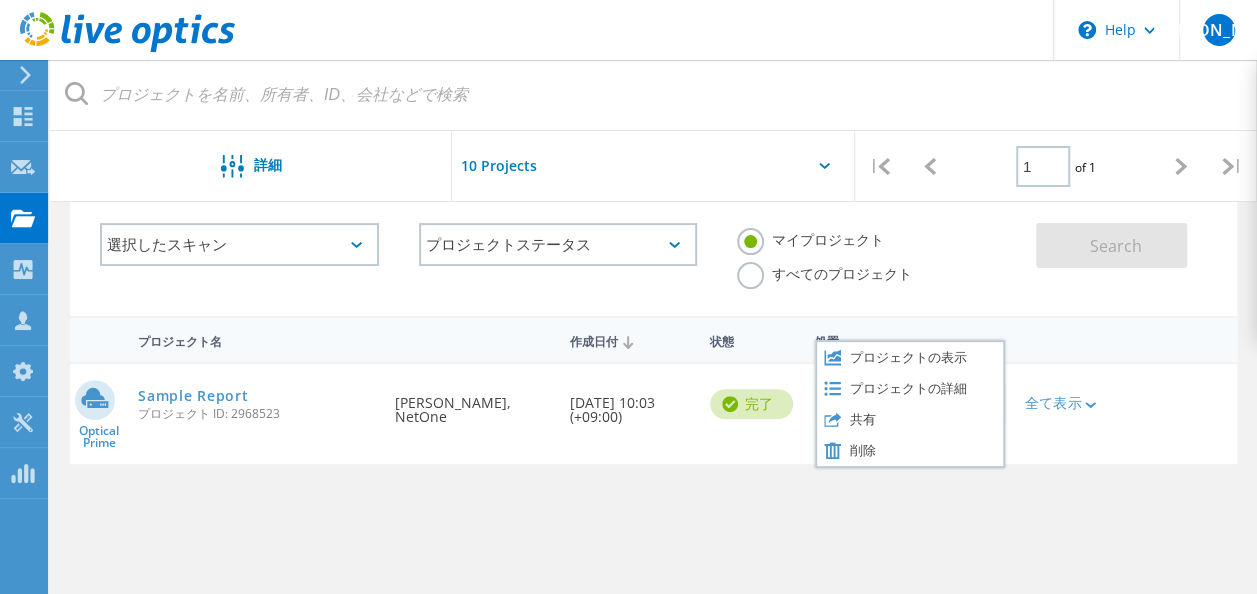 click on "マイプロジェクト すべてのプロジェクト" 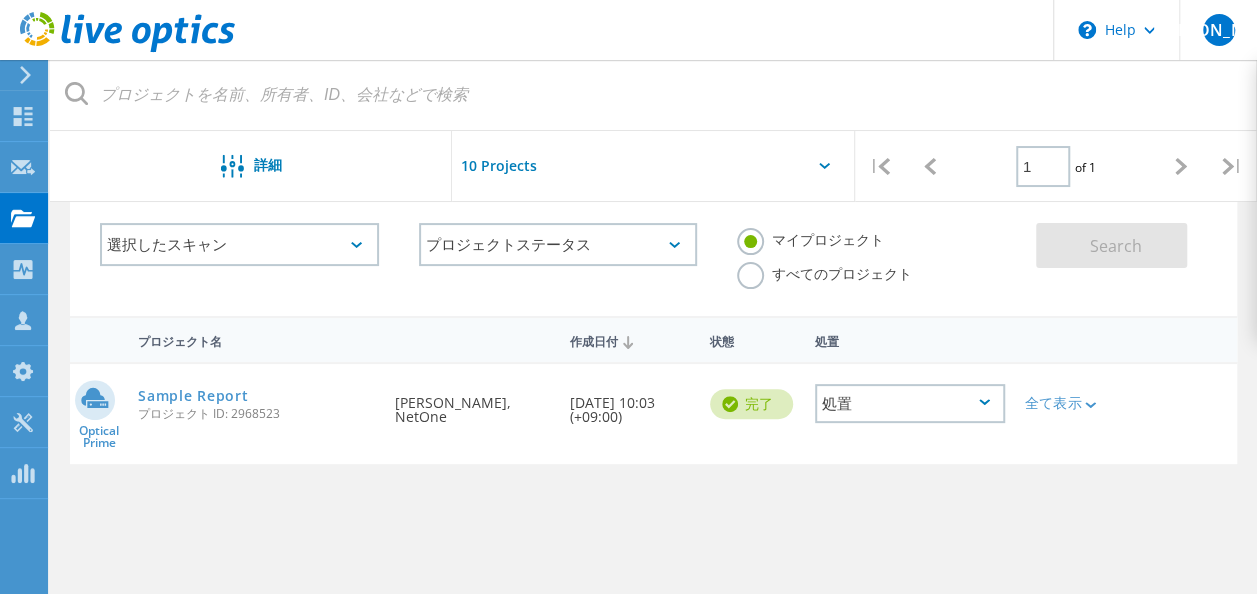scroll, scrollTop: 0, scrollLeft: 0, axis: both 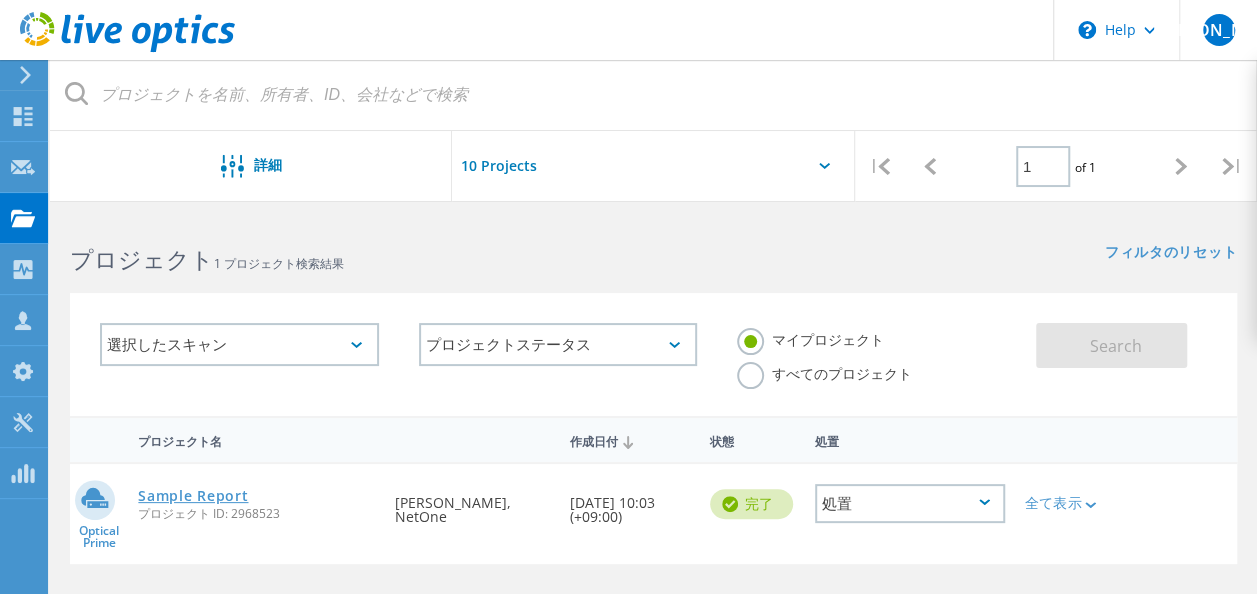 click on "Sample Report" 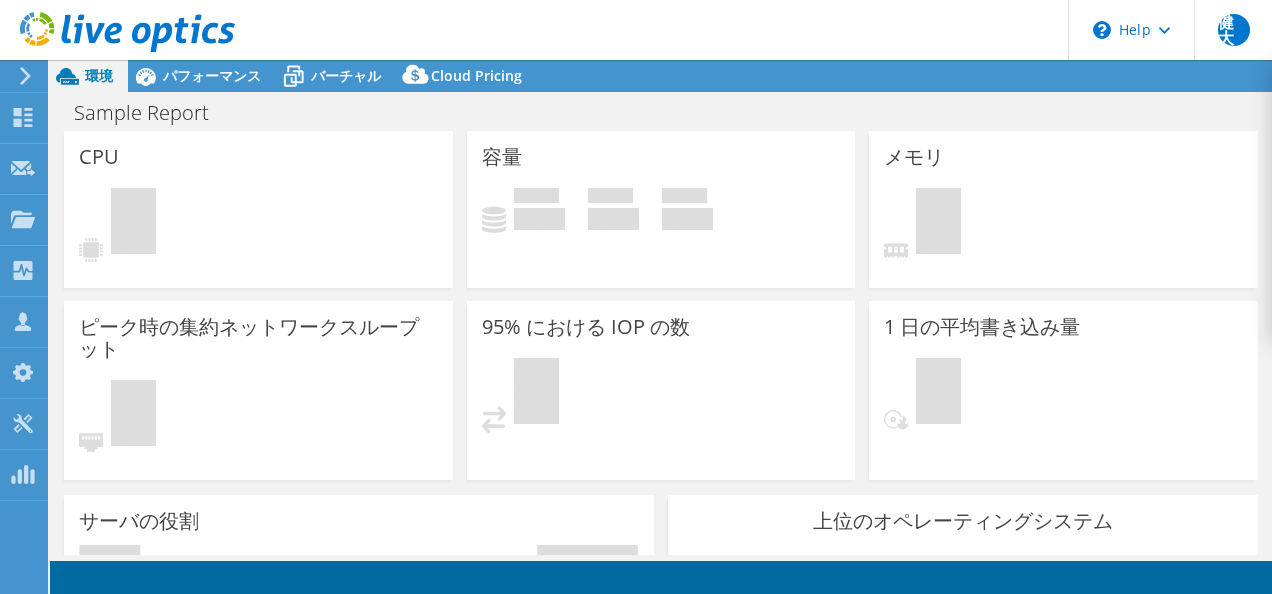scroll, scrollTop: 0, scrollLeft: 0, axis: both 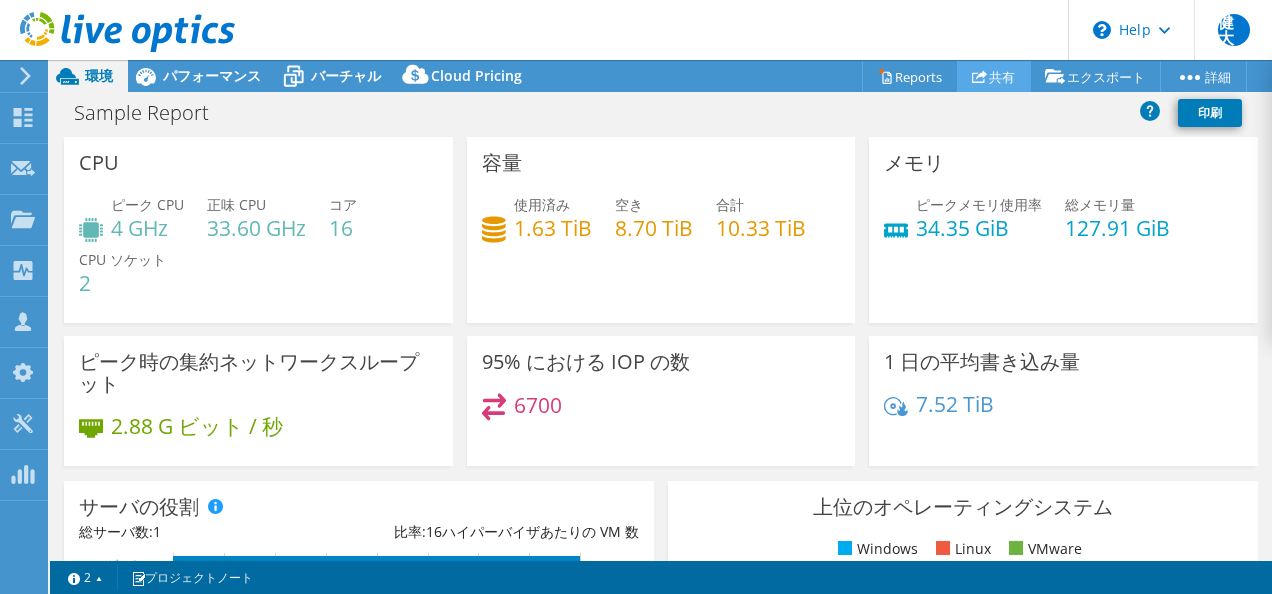 click on "共有" at bounding box center [994, 76] 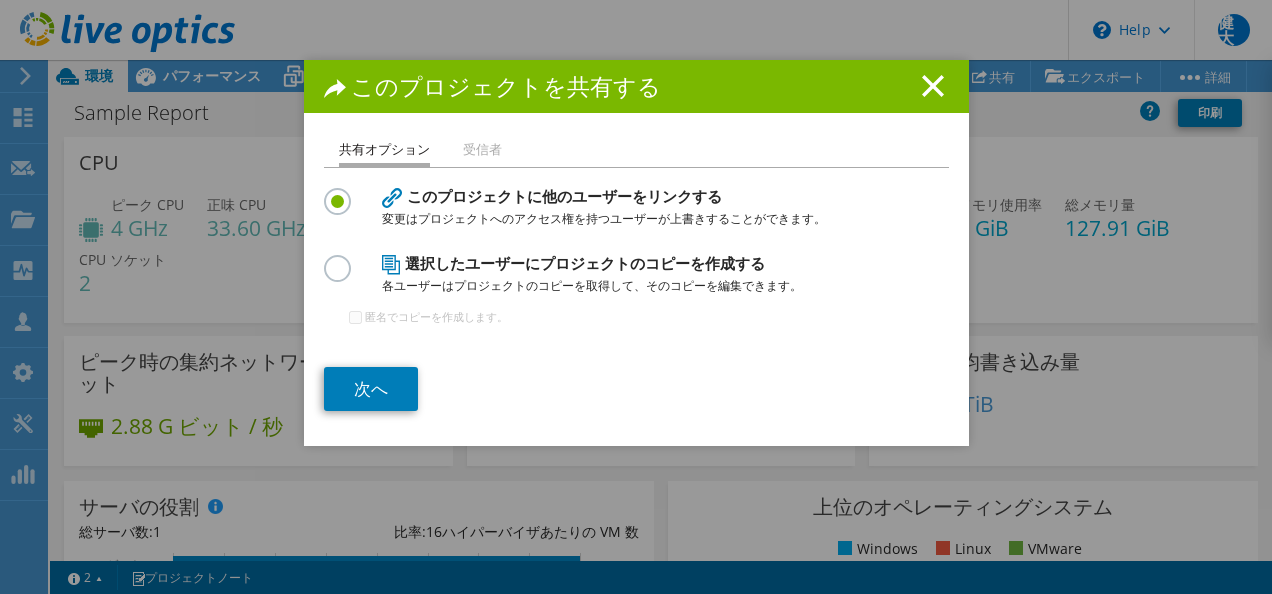 click on "このプロジェクトに他のユーザーをリンクする
変更はプロジェクトへのアクセス権を持つユーザーが上書きすることができます。
選択したユーザーにプロジェクトのコピーを作成する
各ユーザーはプロジェクトのコピーを取得して、そのコピーを編集できます。
次へ" at bounding box center (636, 297) 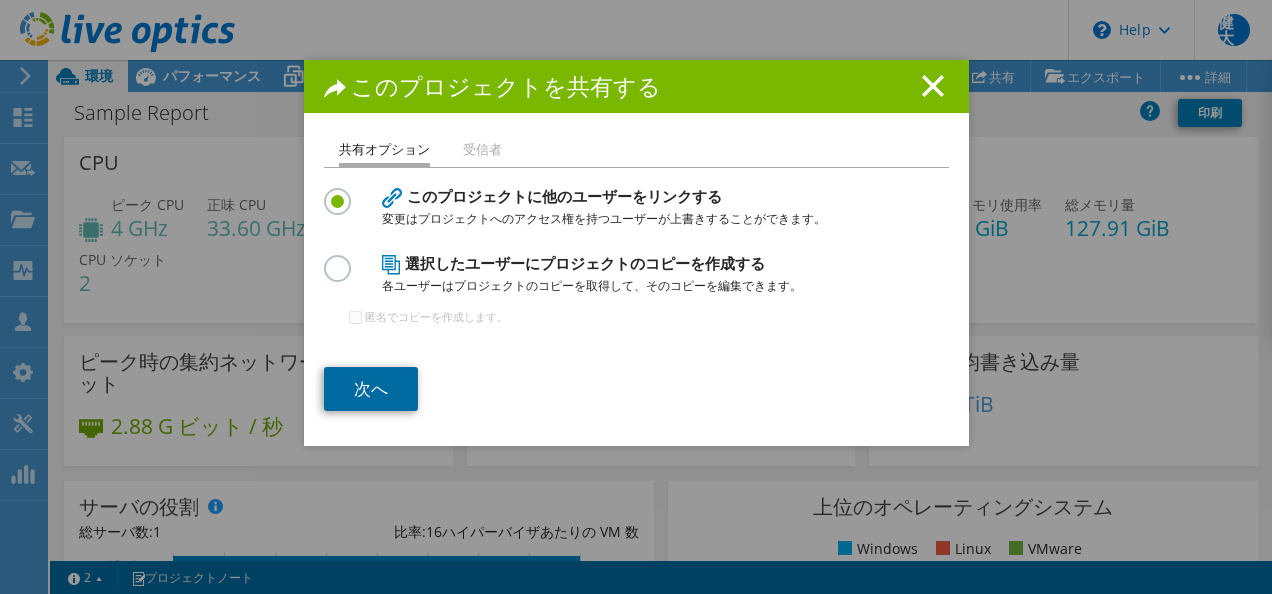 click on "次へ" at bounding box center [371, 389] 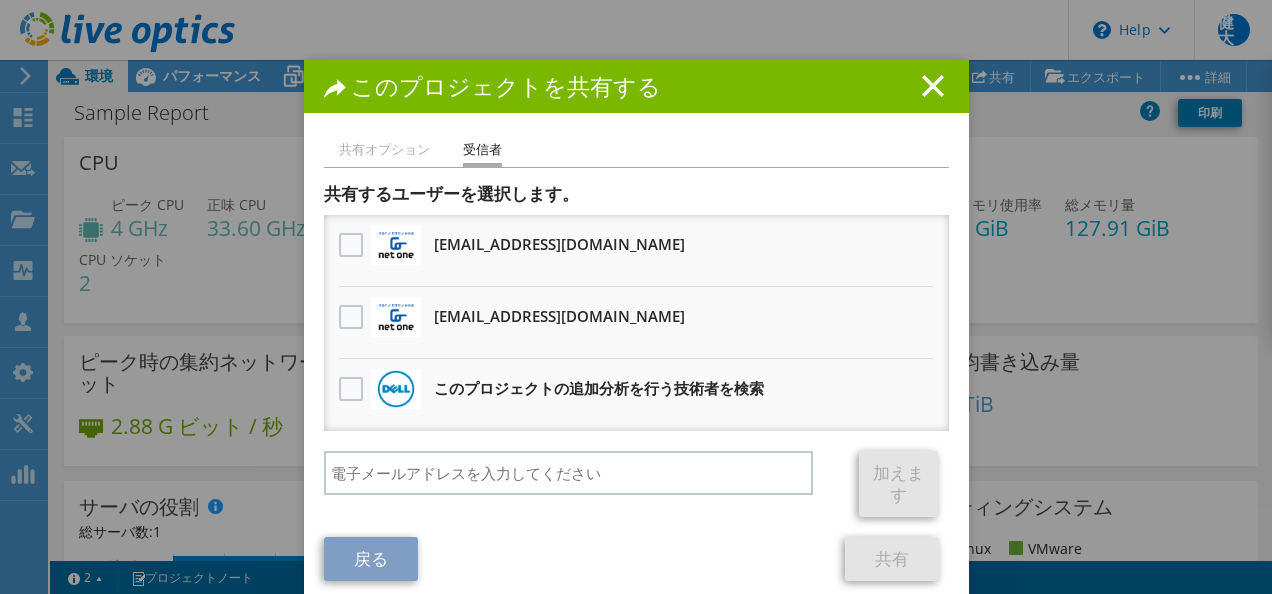 scroll, scrollTop: 0, scrollLeft: 0, axis: both 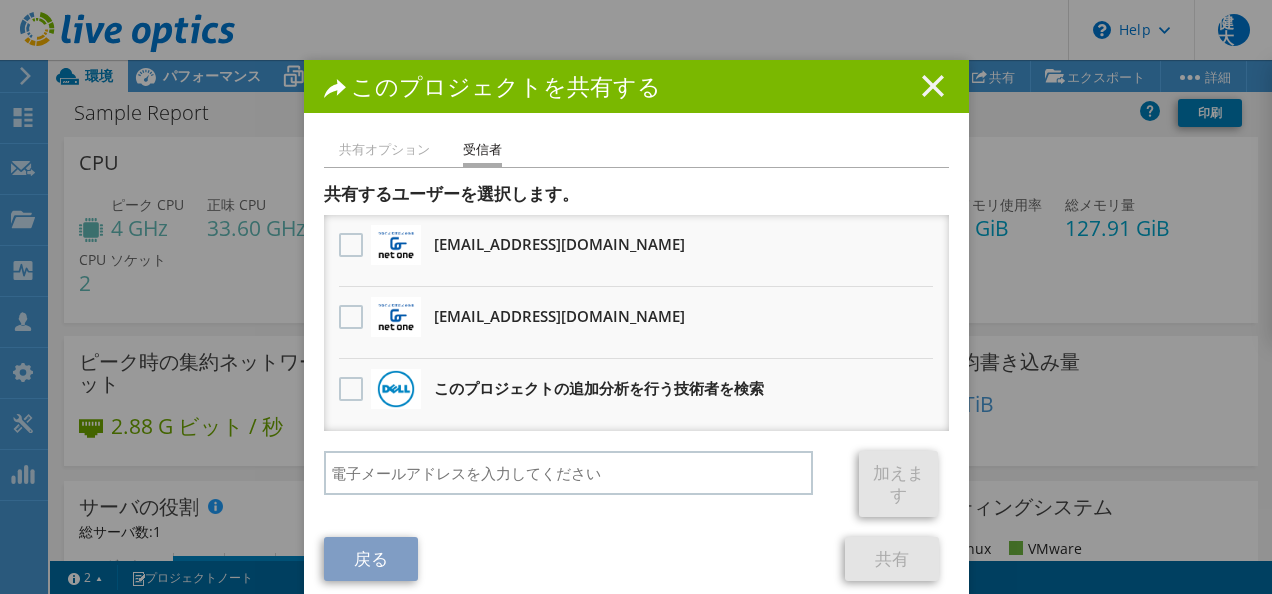 click 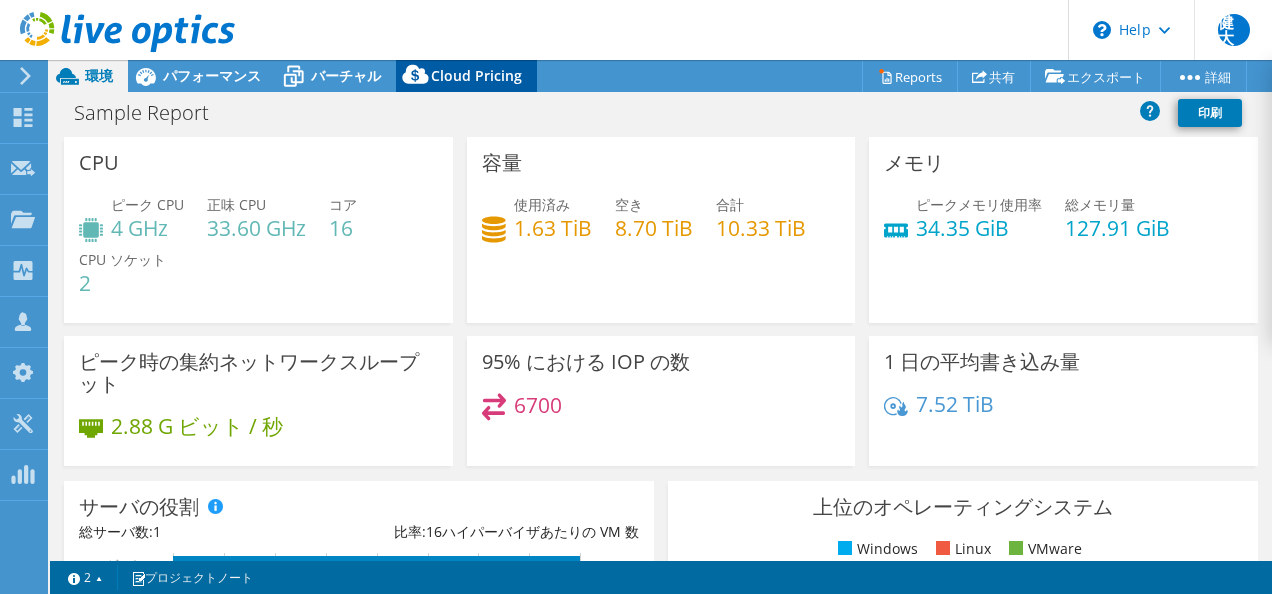 click on "Cloud Pricing" at bounding box center (476, 75) 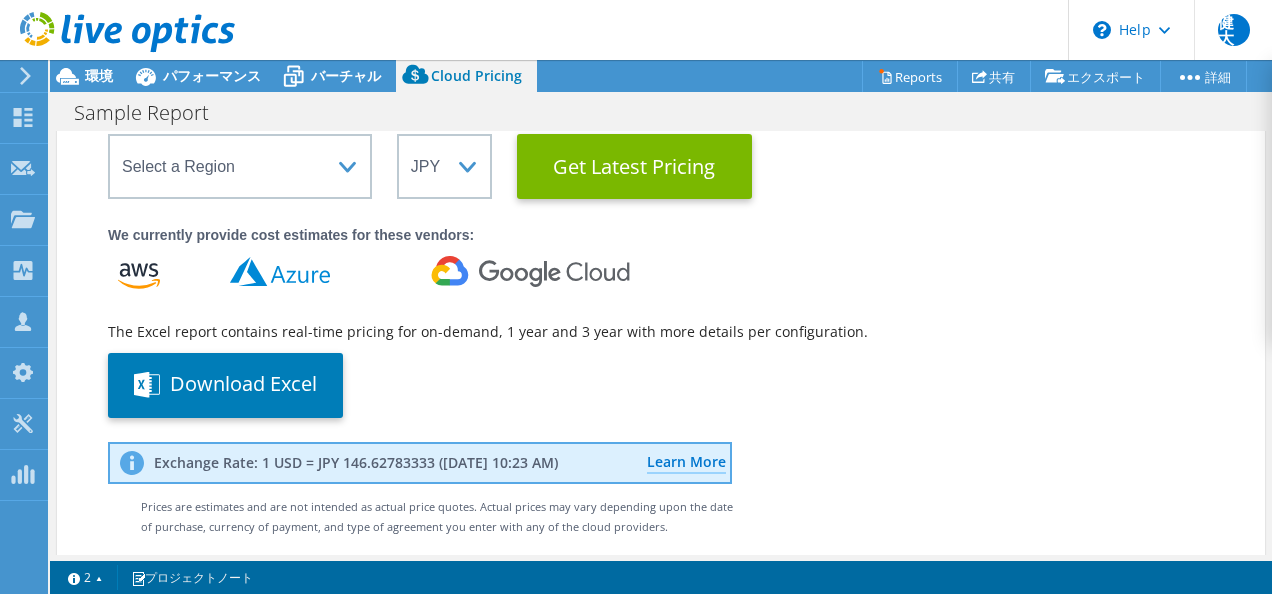 scroll, scrollTop: 0, scrollLeft: 0, axis: both 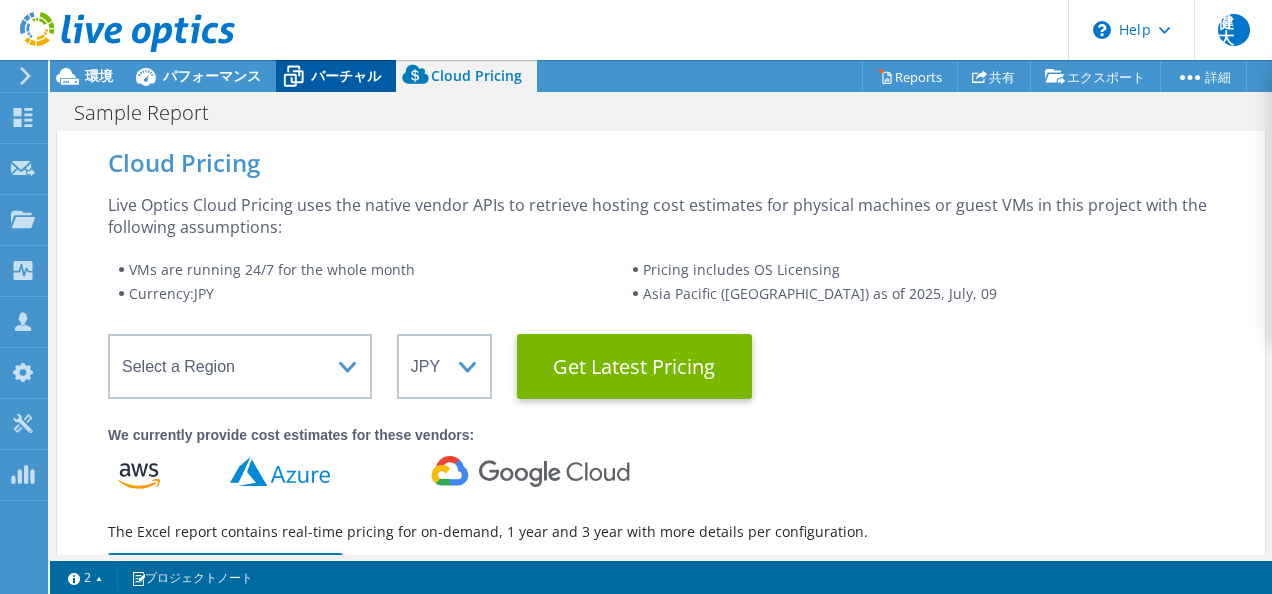 click on "バーチャル" at bounding box center [346, 75] 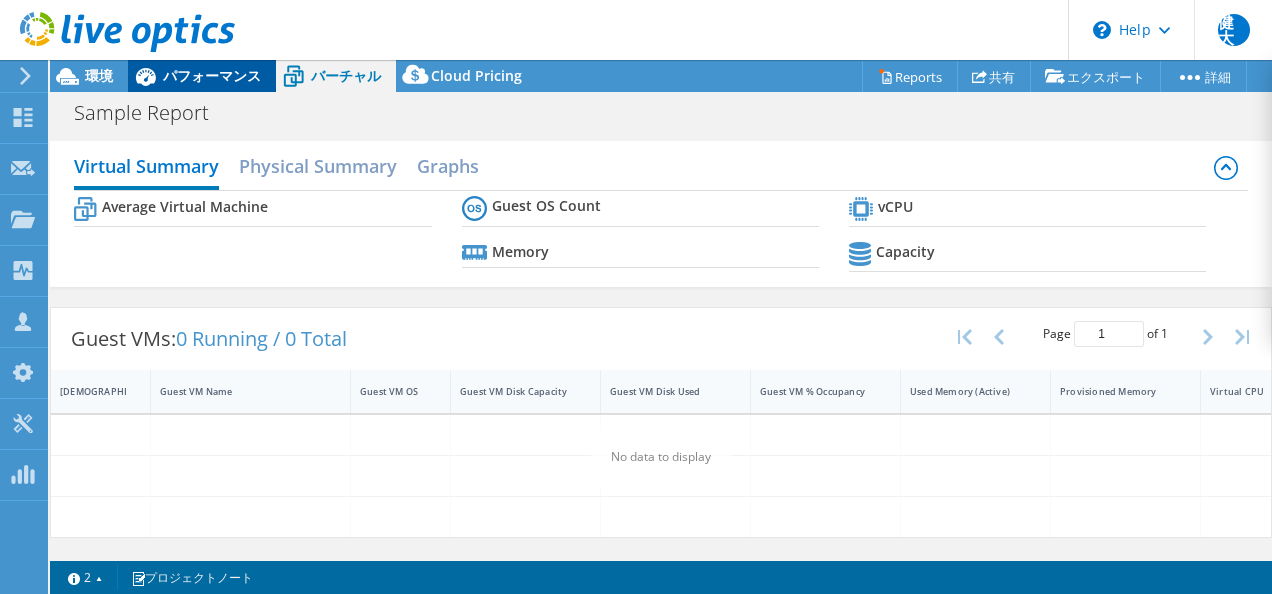 click on "パフォーマンス" at bounding box center [212, 75] 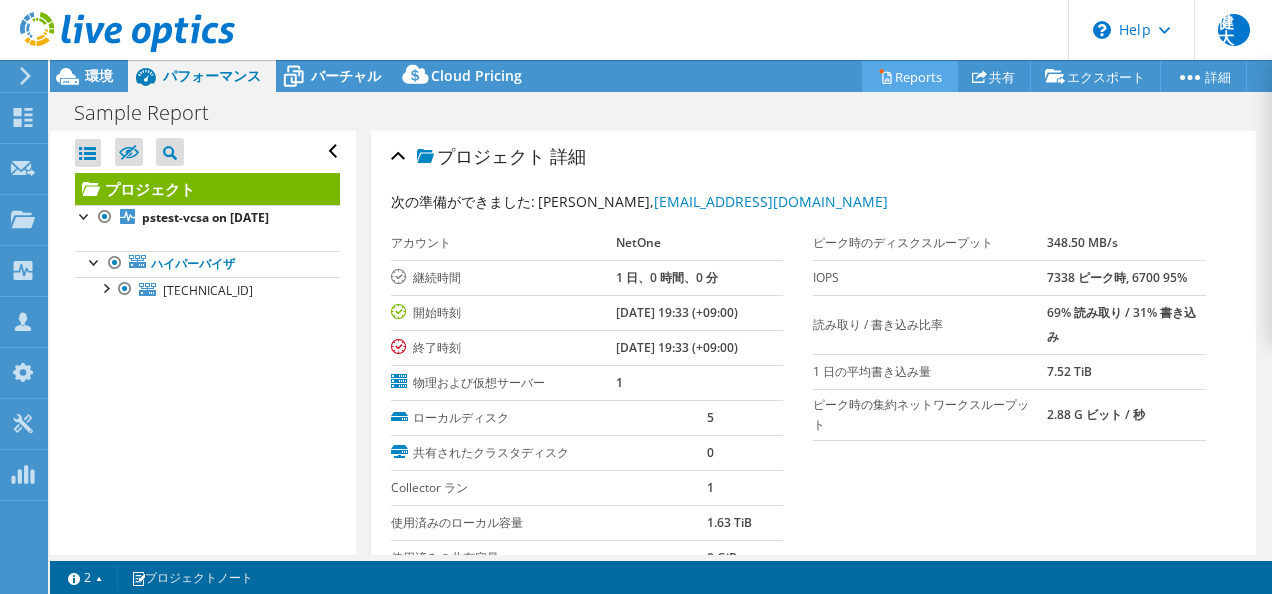 click on "Reports" at bounding box center [910, 76] 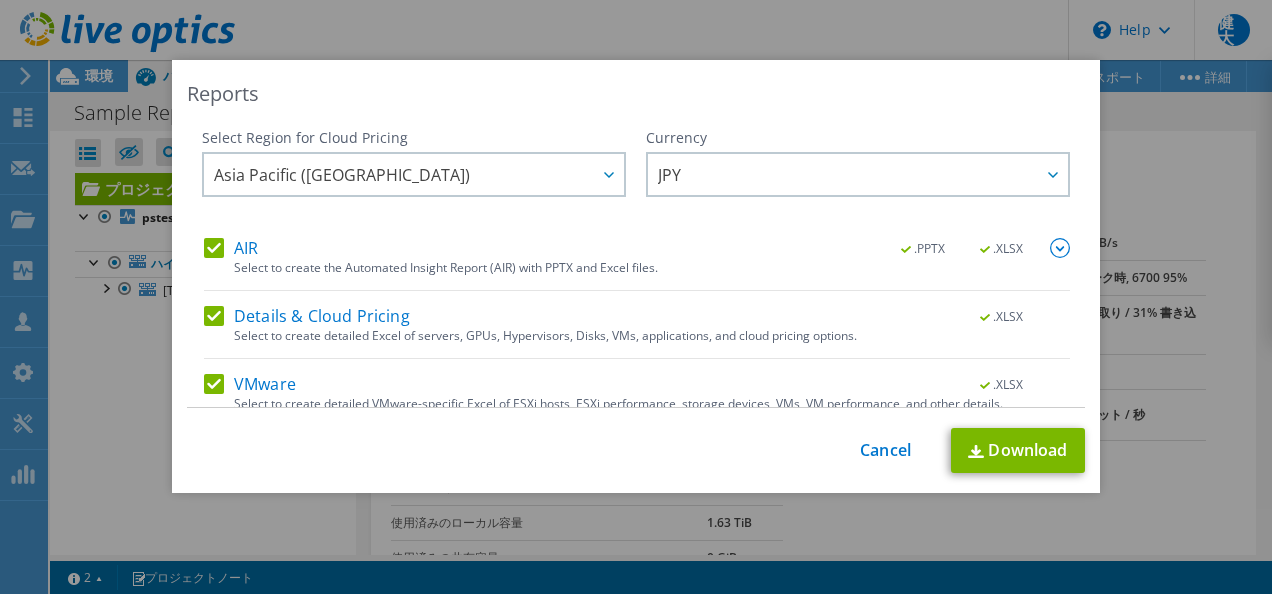 click on "Reports
Select Region for Cloud Pricing
Asia Pacific (Hong Kong)
Asia Pacific (Mumbai)
Asia Pacific (Seoul)
Asia Pacific (Singapore)
Asia Pacific (Tokyo)
Australia
Canada
Europe (Frankfurt)
Europe (London)
South America (Sao Paulo)
US East (Virginia)
US West (California)" at bounding box center [636, 297] 